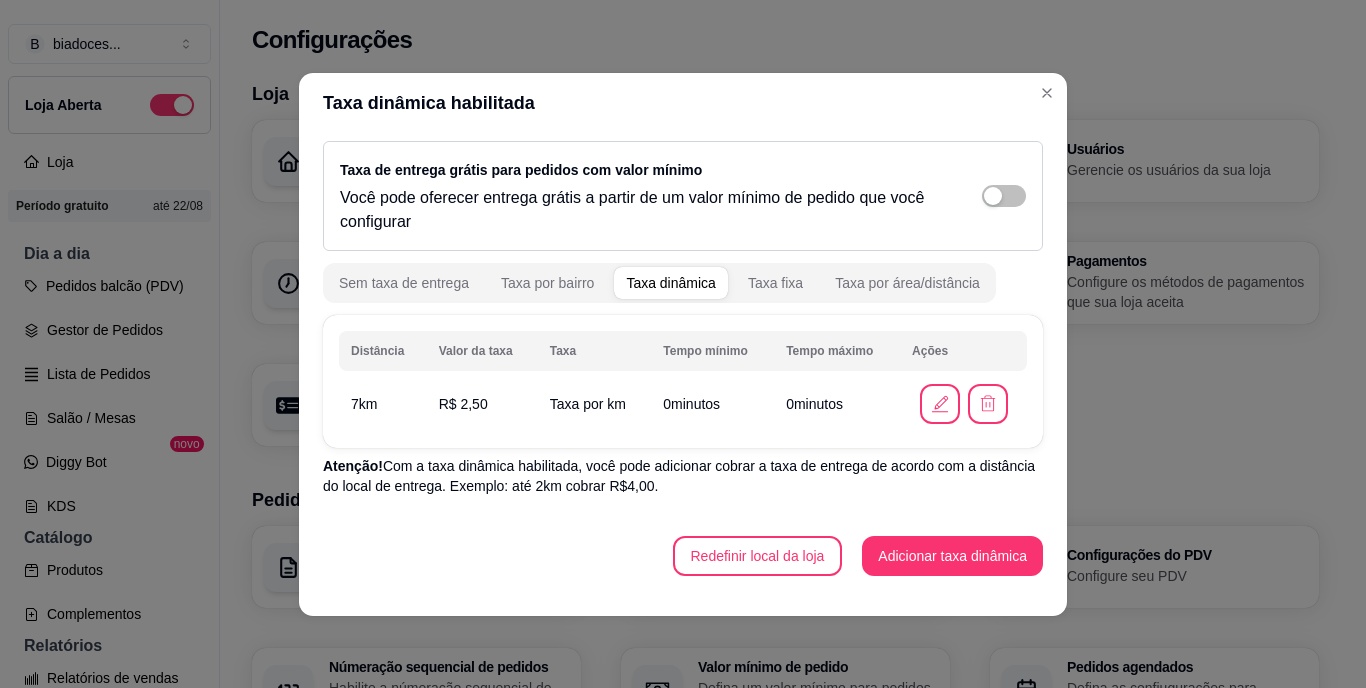 scroll, scrollTop: 0, scrollLeft: 0, axis: both 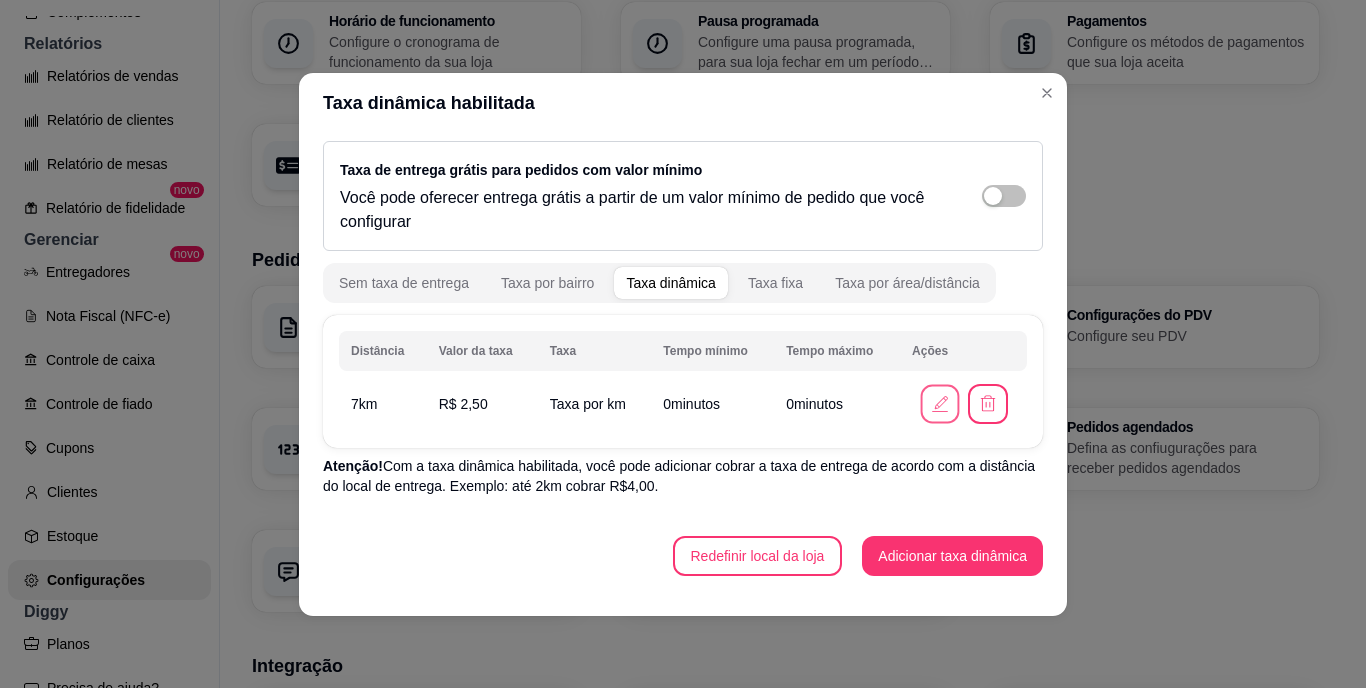 click 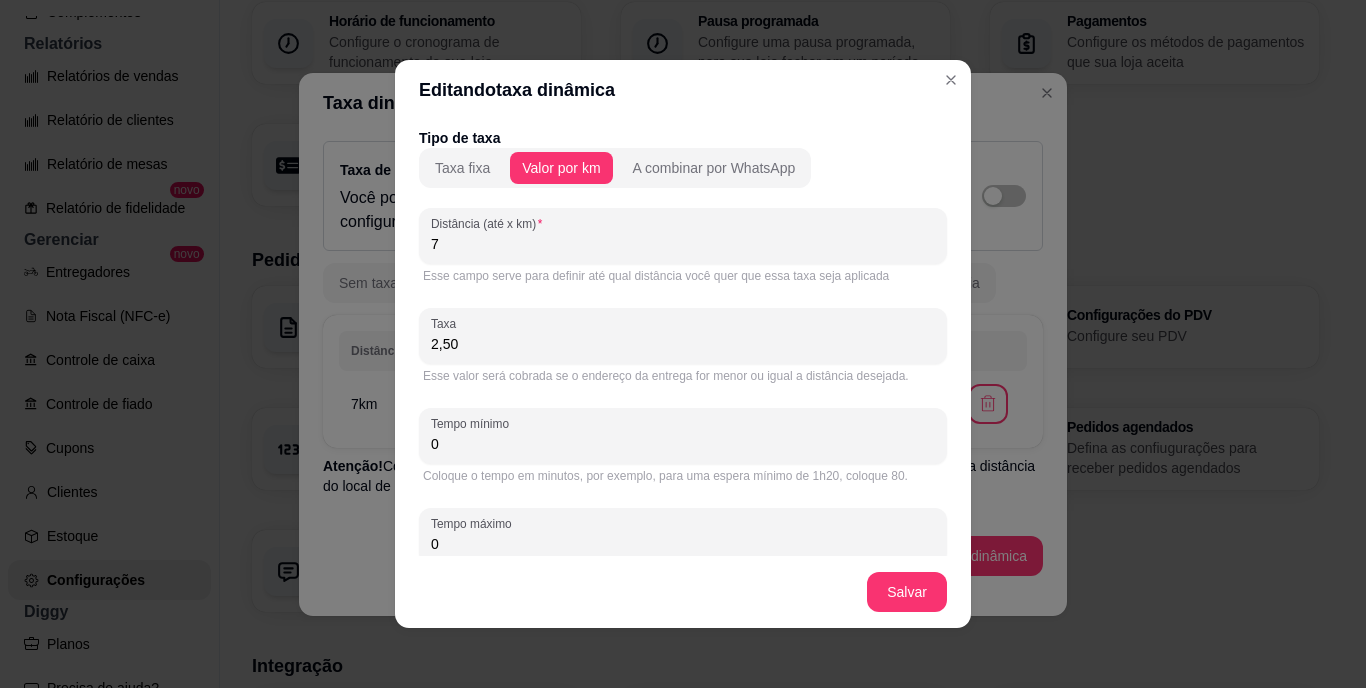 click on "2,50" at bounding box center [683, 344] 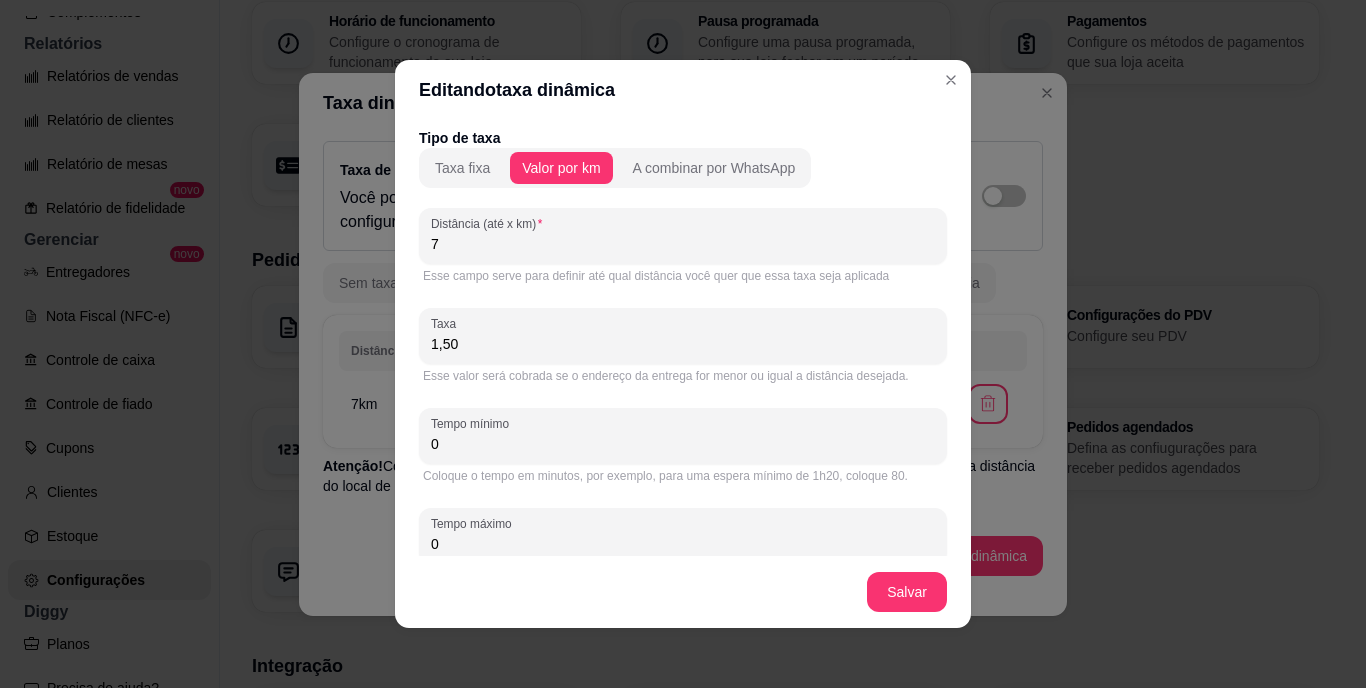 click on "1,50" at bounding box center (683, 344) 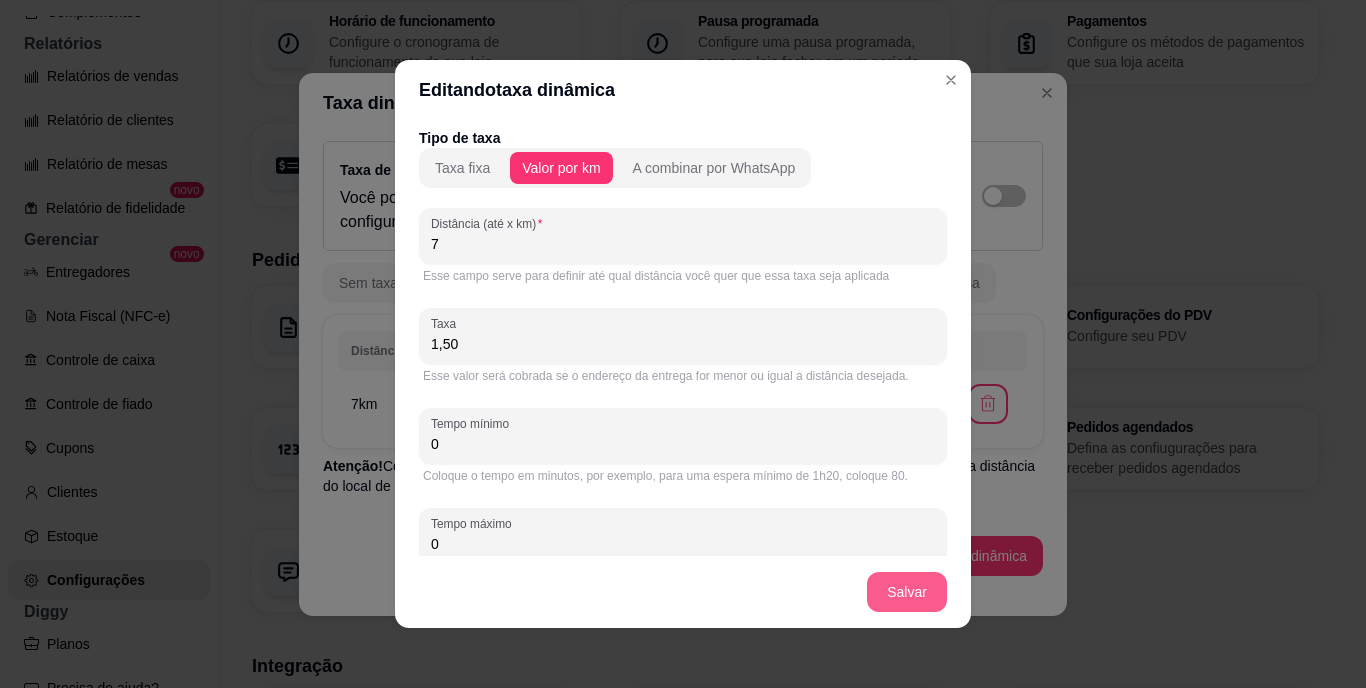 type on "1,50" 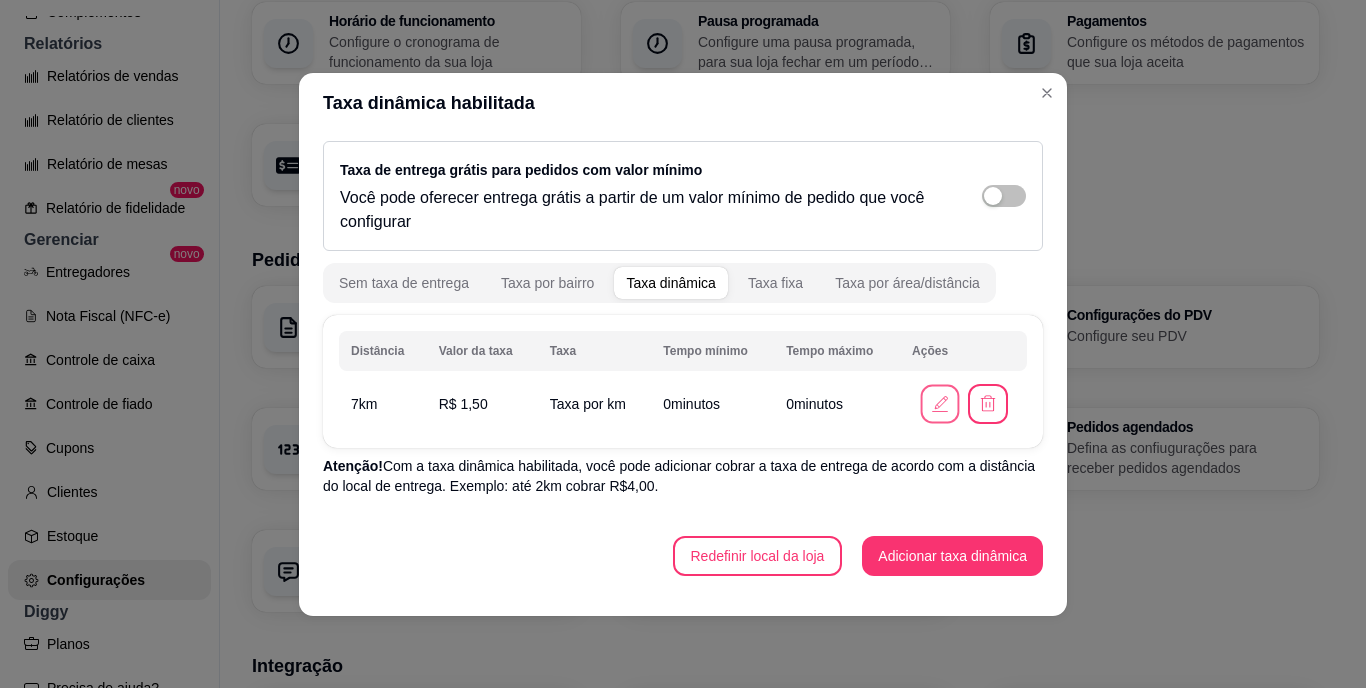 click 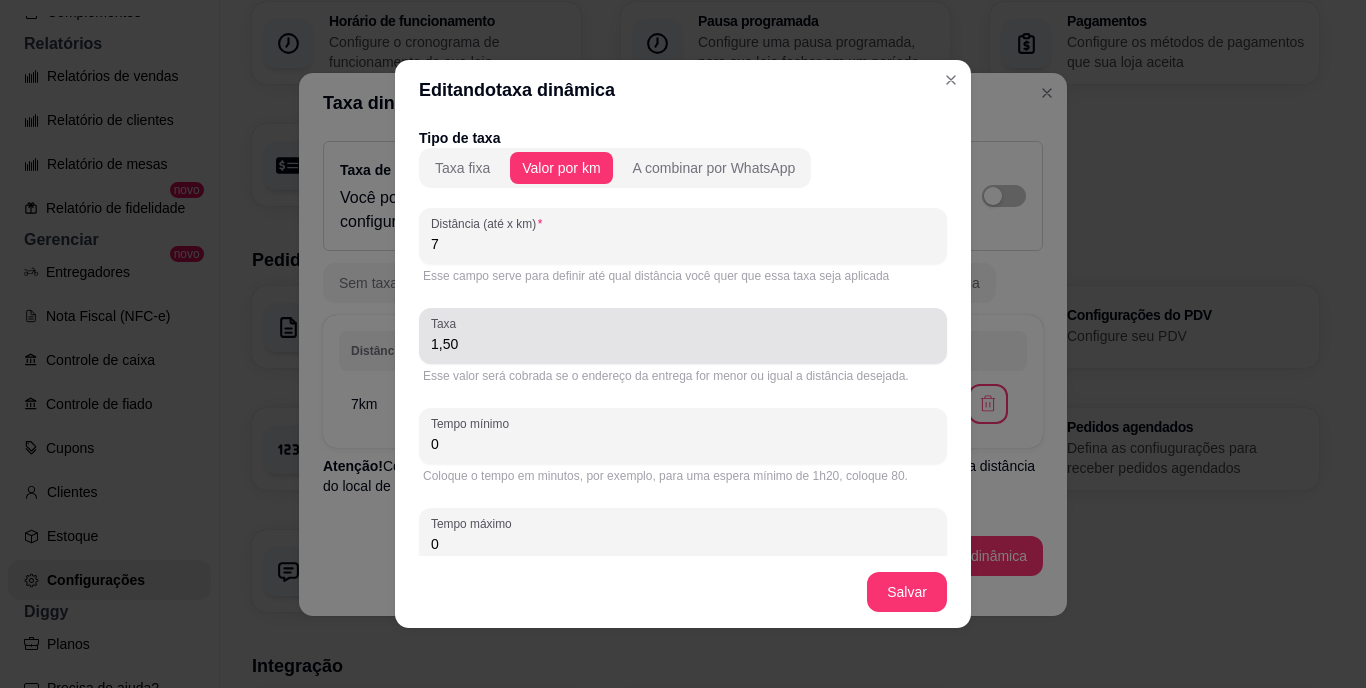 click on "1,50" at bounding box center [683, 336] 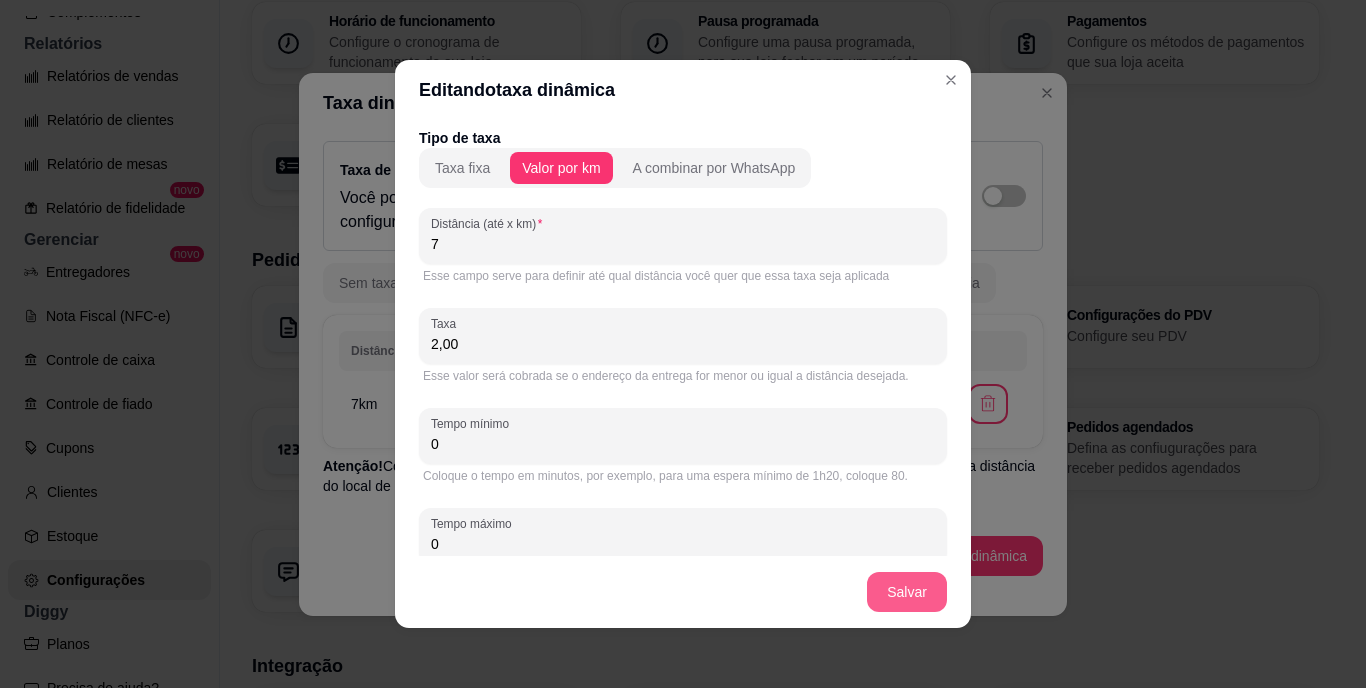 type on "2,00" 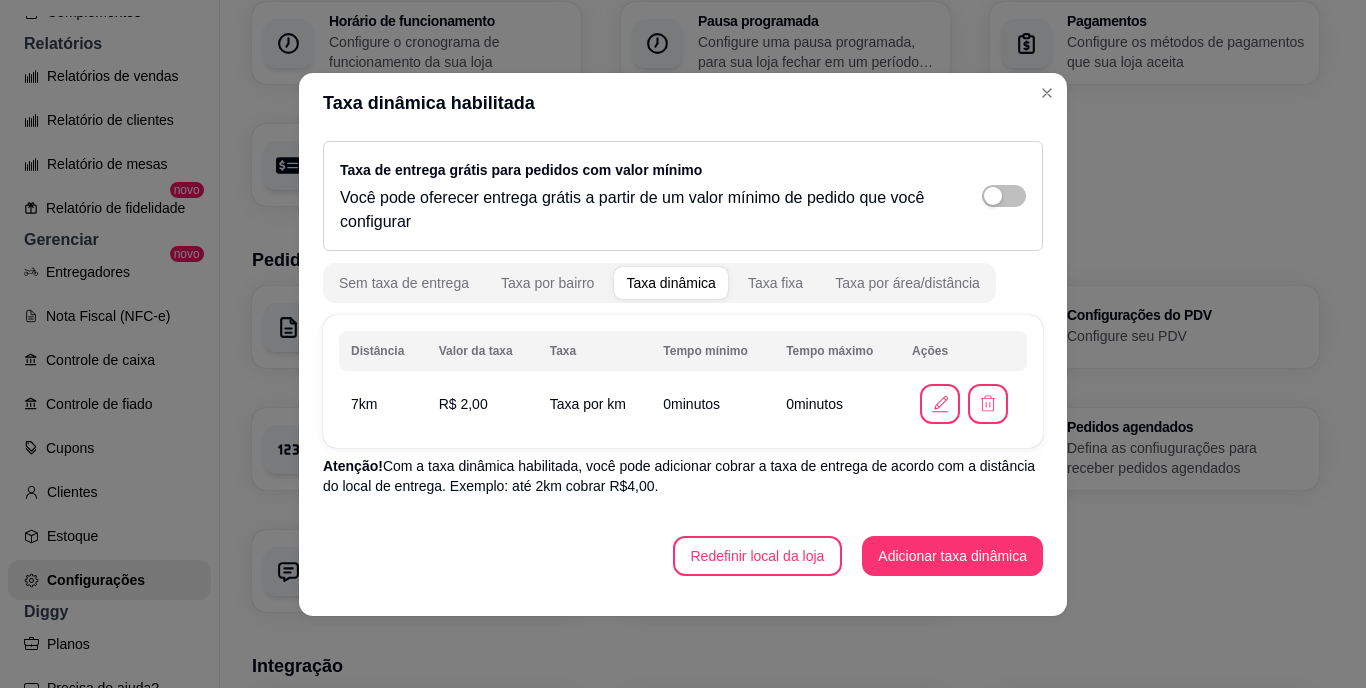 click on "Taxa dinâmica habilitada" at bounding box center (683, 103) 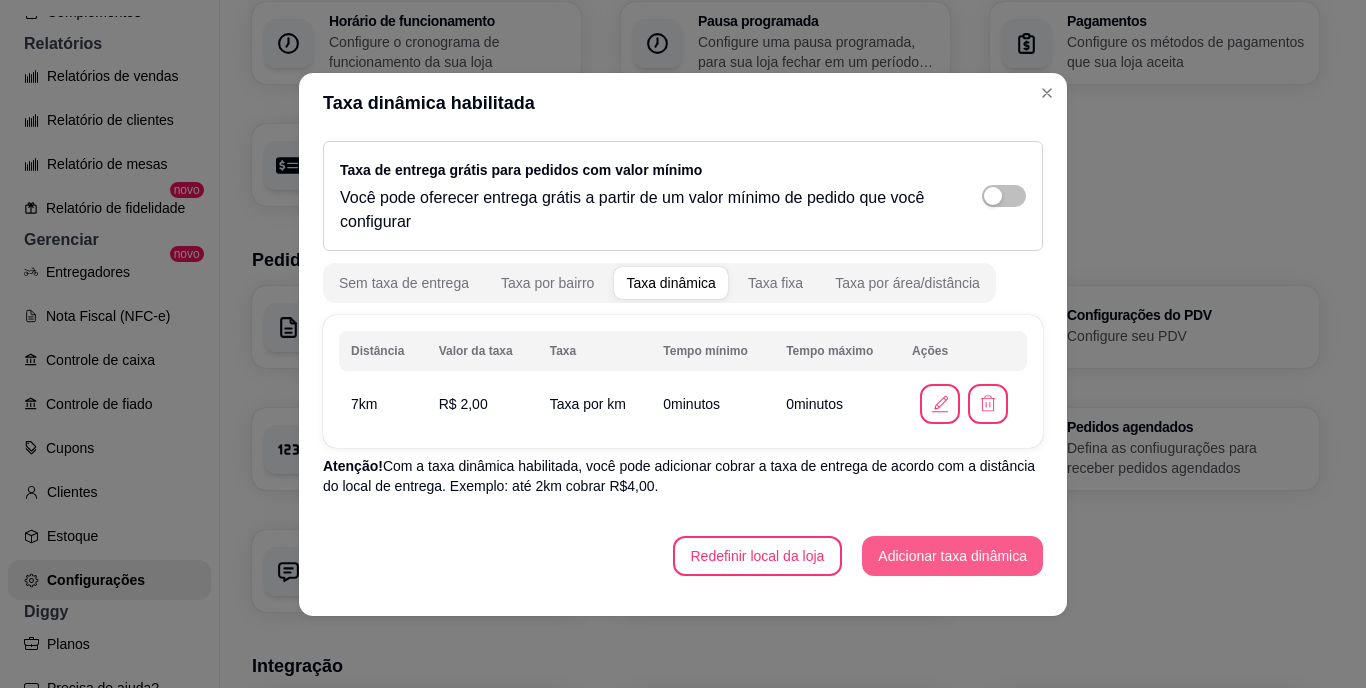 click on "Adicionar taxa dinâmica" at bounding box center (952, 556) 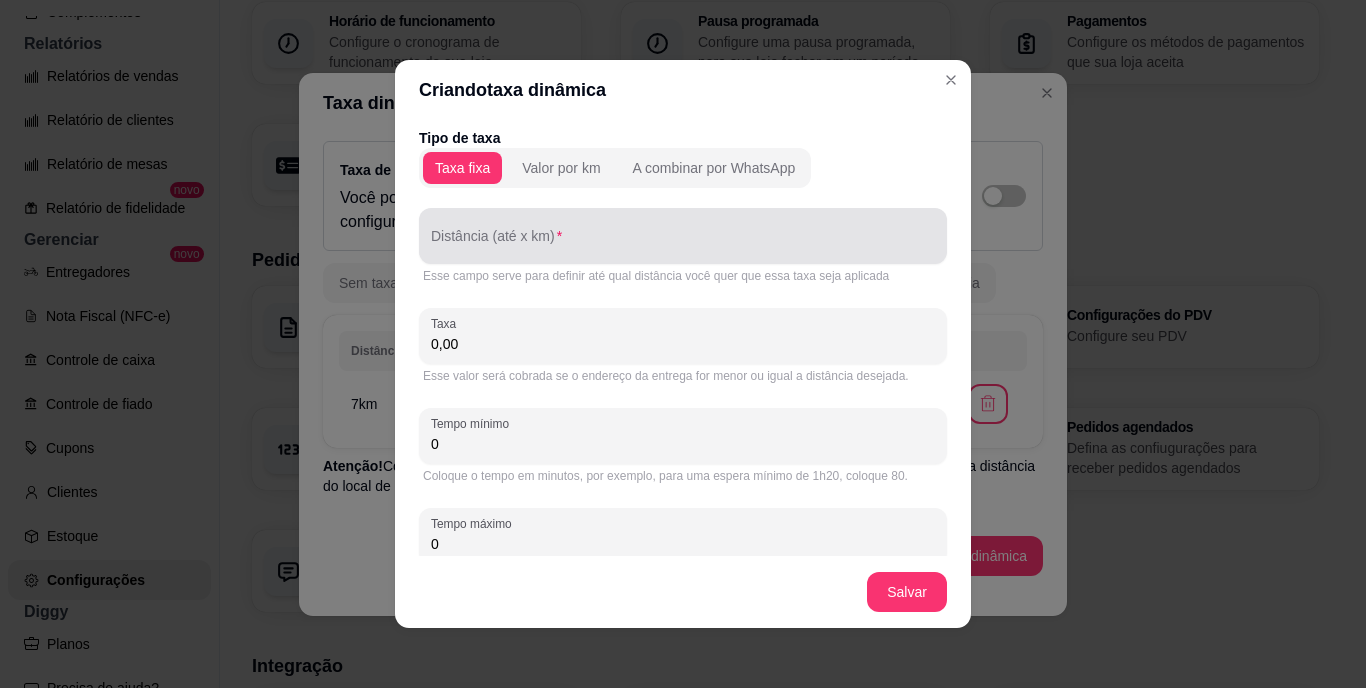 click at bounding box center (683, 236) 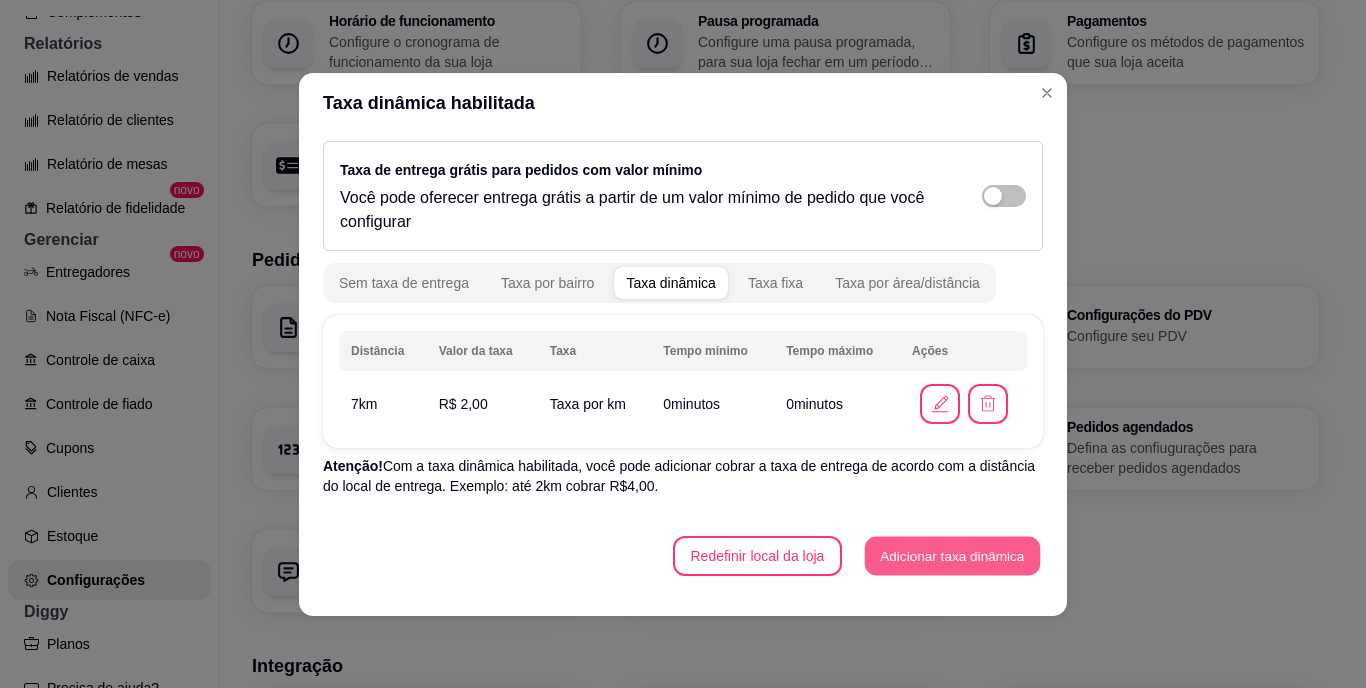 click on "Adicionar taxa dinâmica" at bounding box center [952, 555] 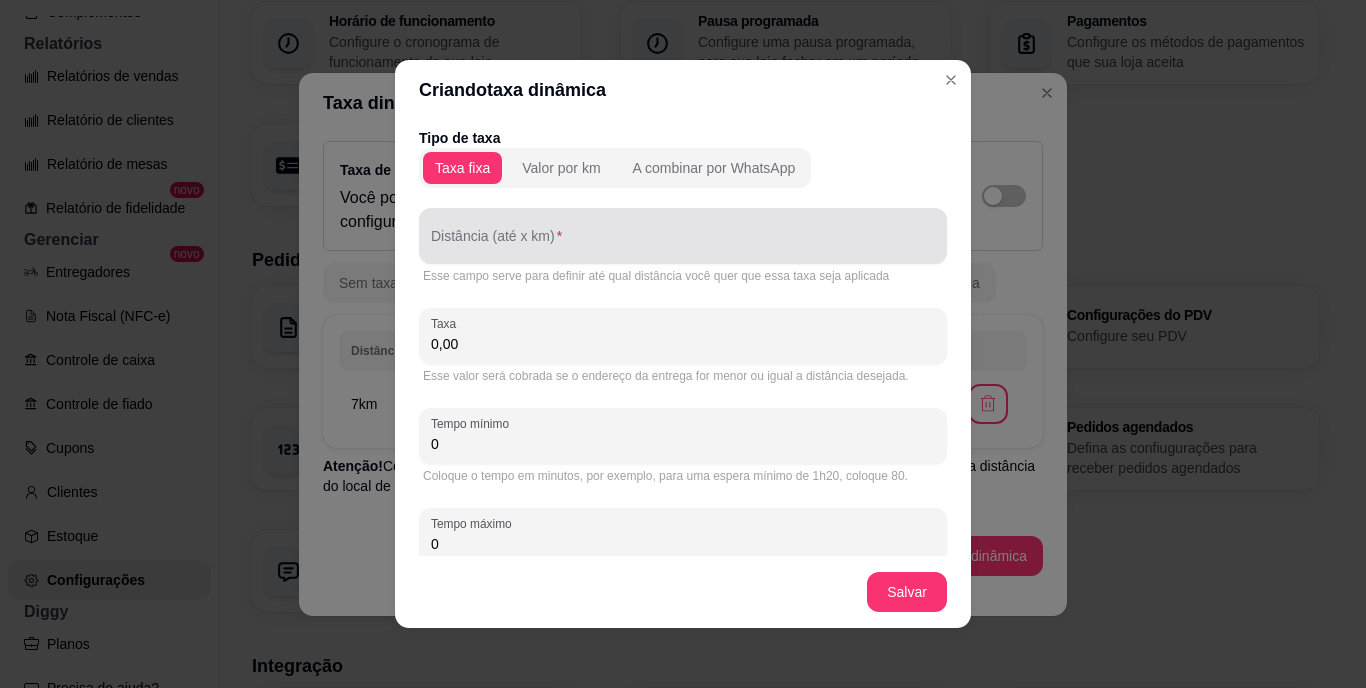 click at bounding box center (683, 236) 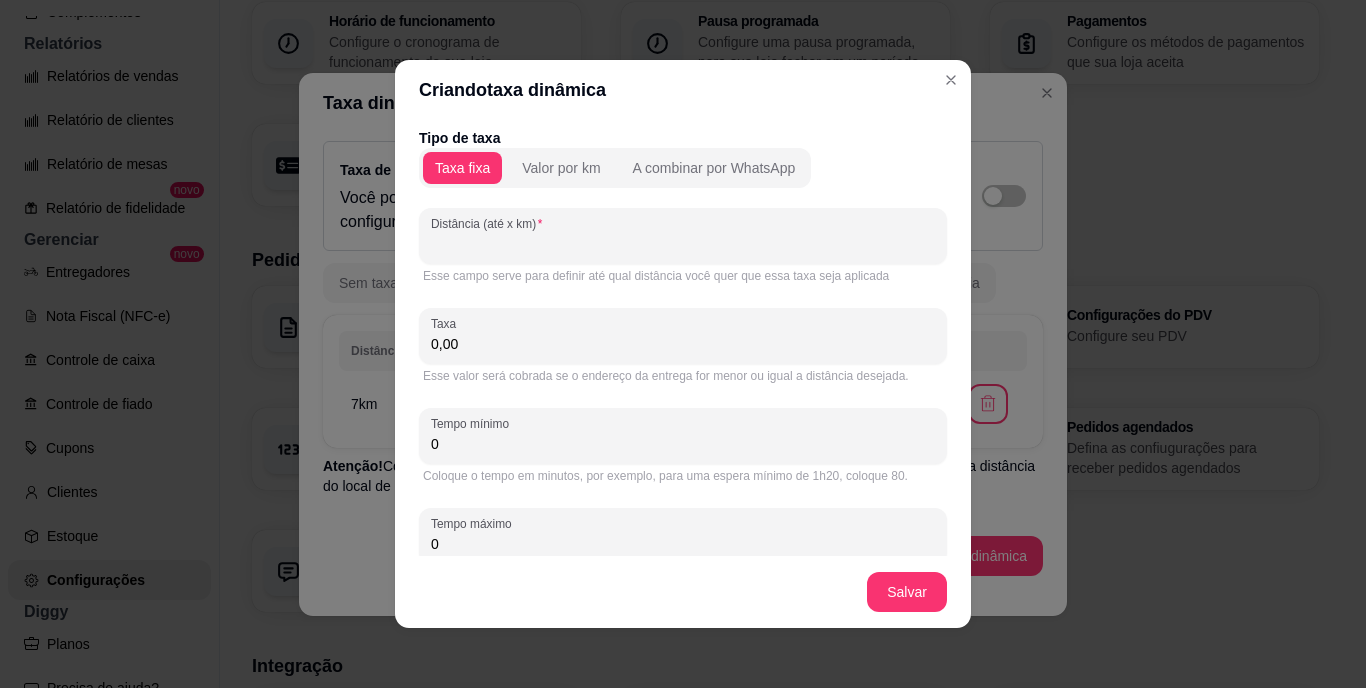 type on "6" 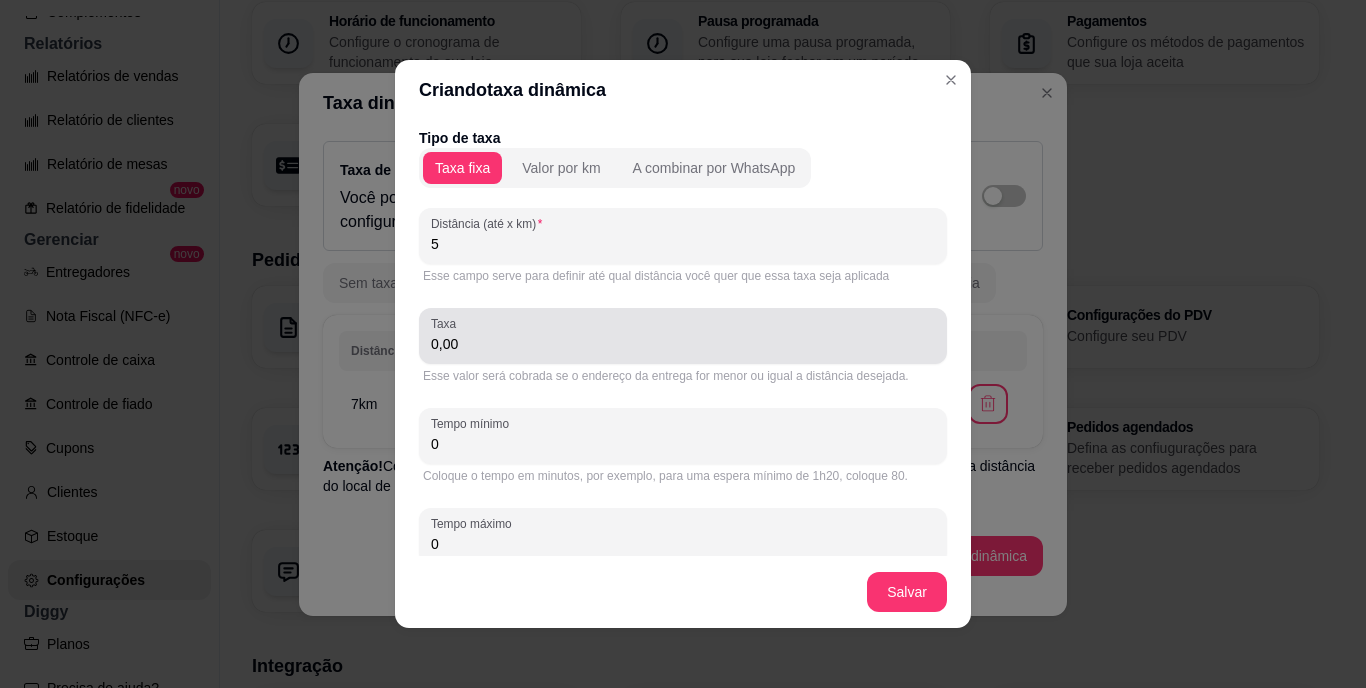 type on "5" 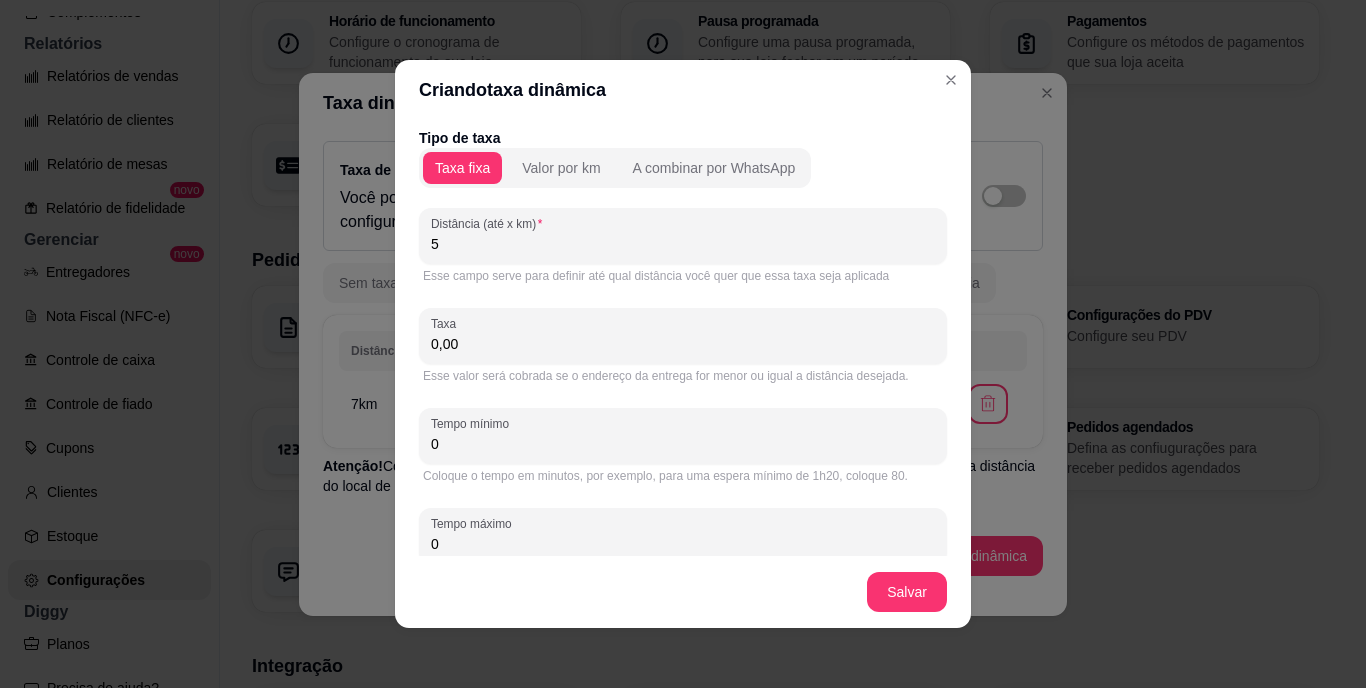 click on "0,00" at bounding box center (683, 344) 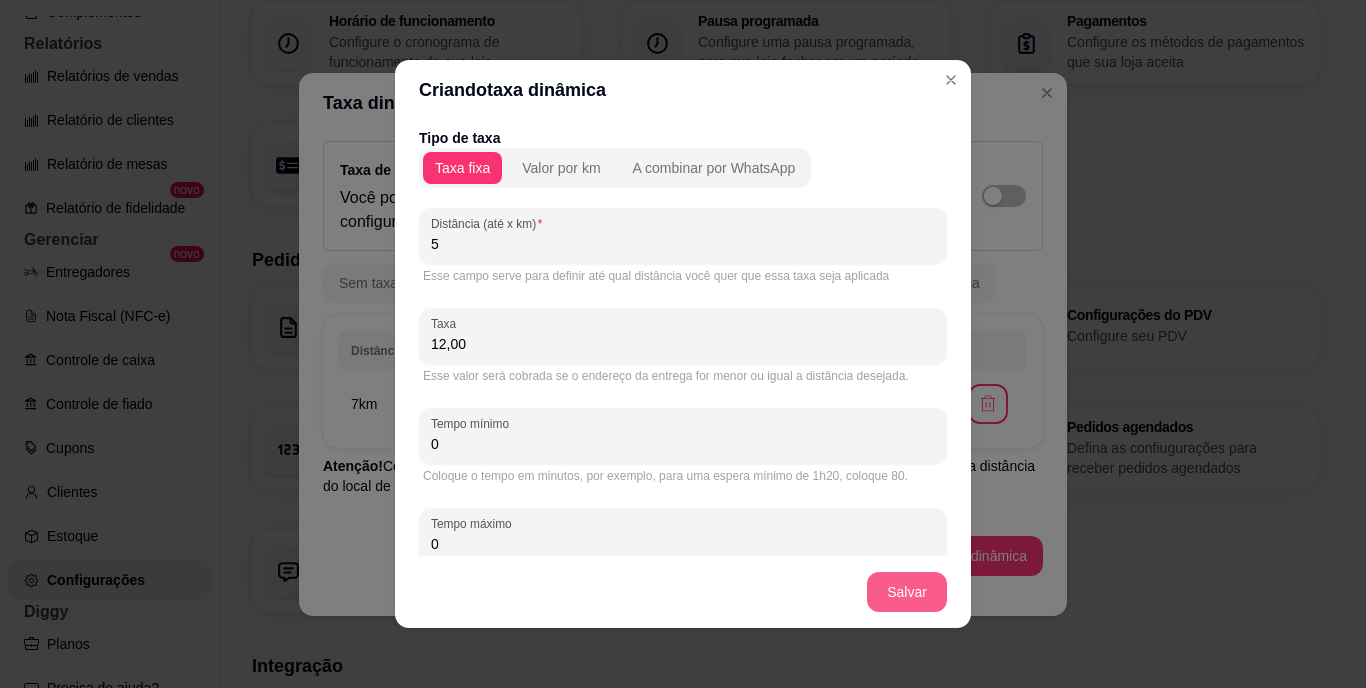 type on "12,00" 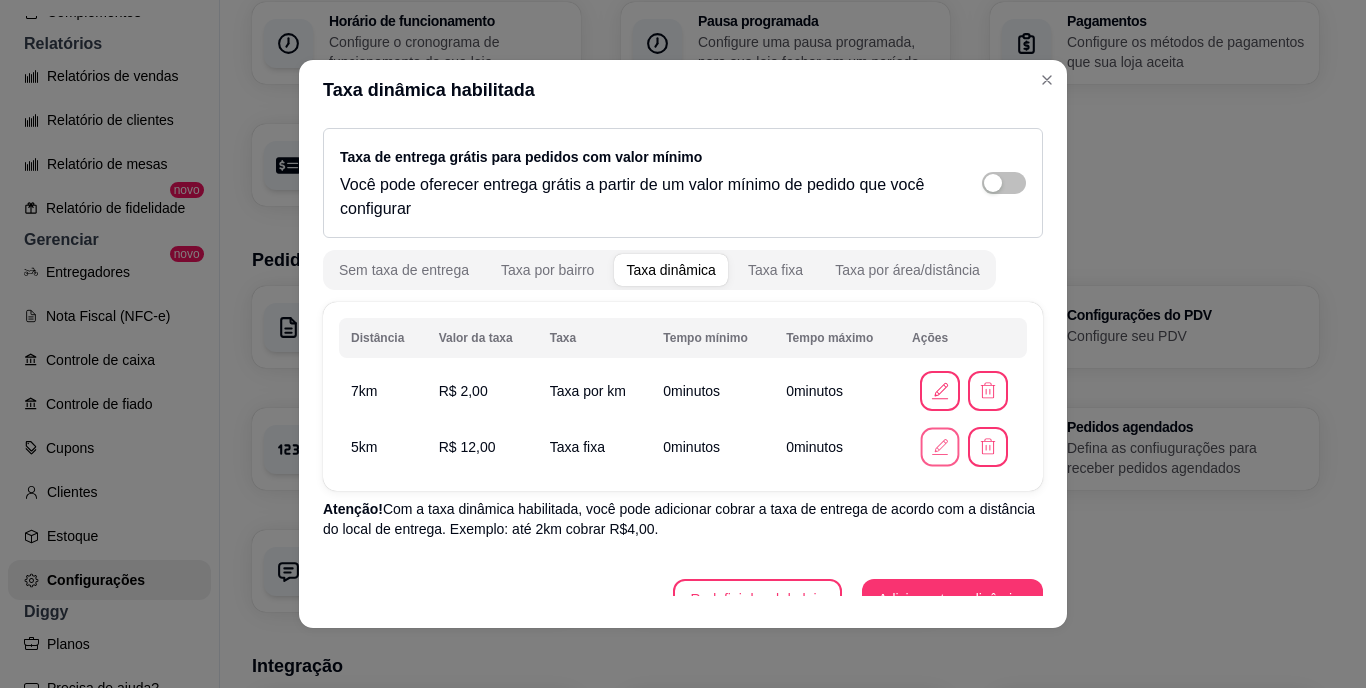click 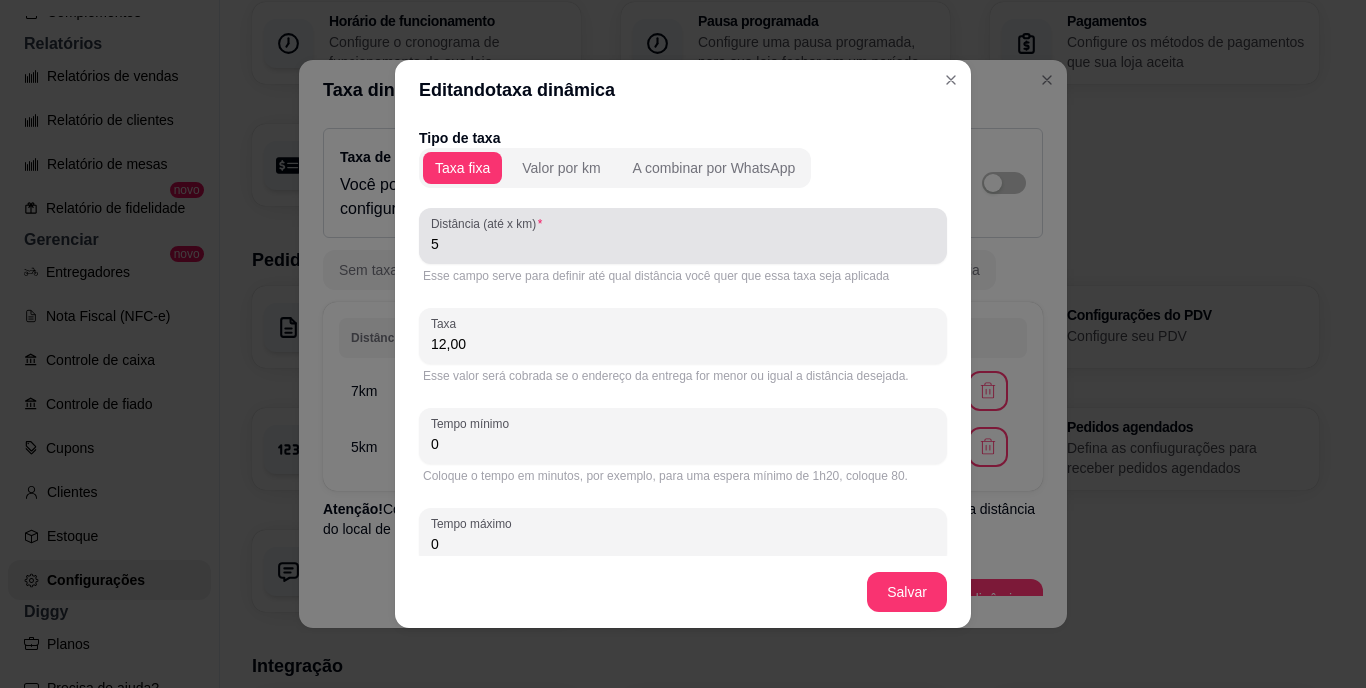 click on "5" at bounding box center (683, 236) 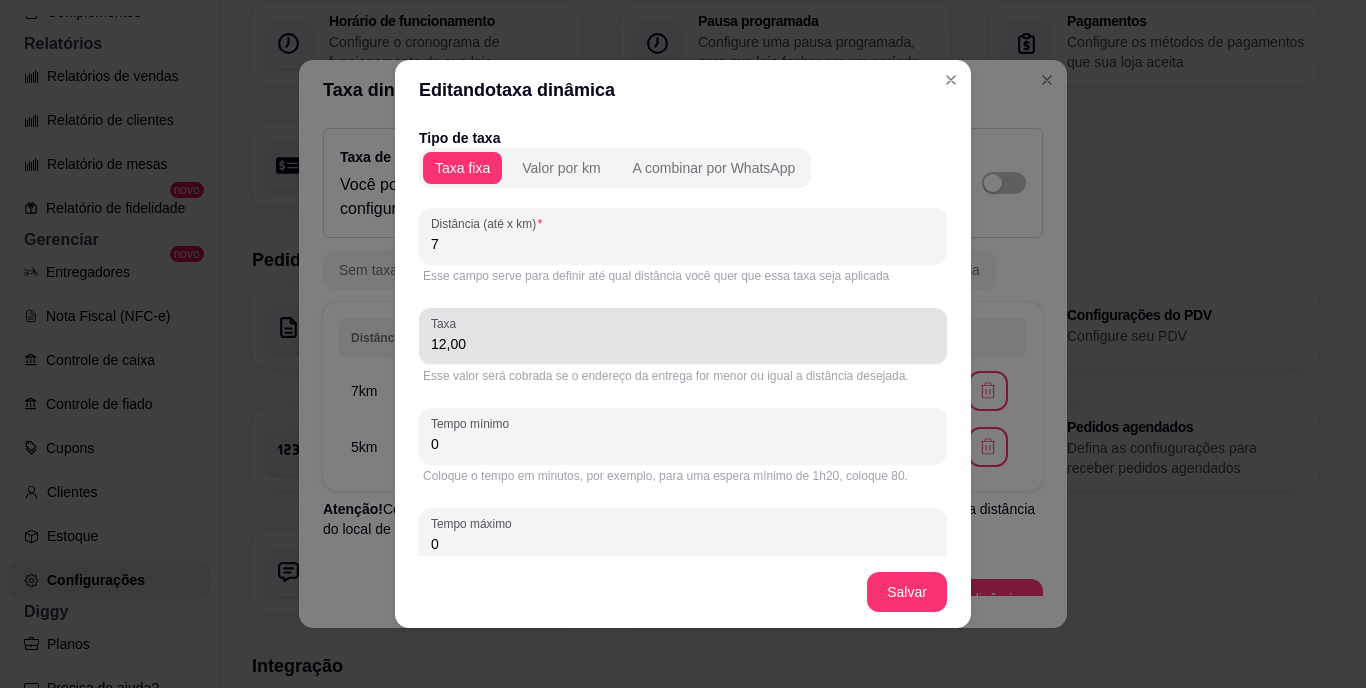 type on "7" 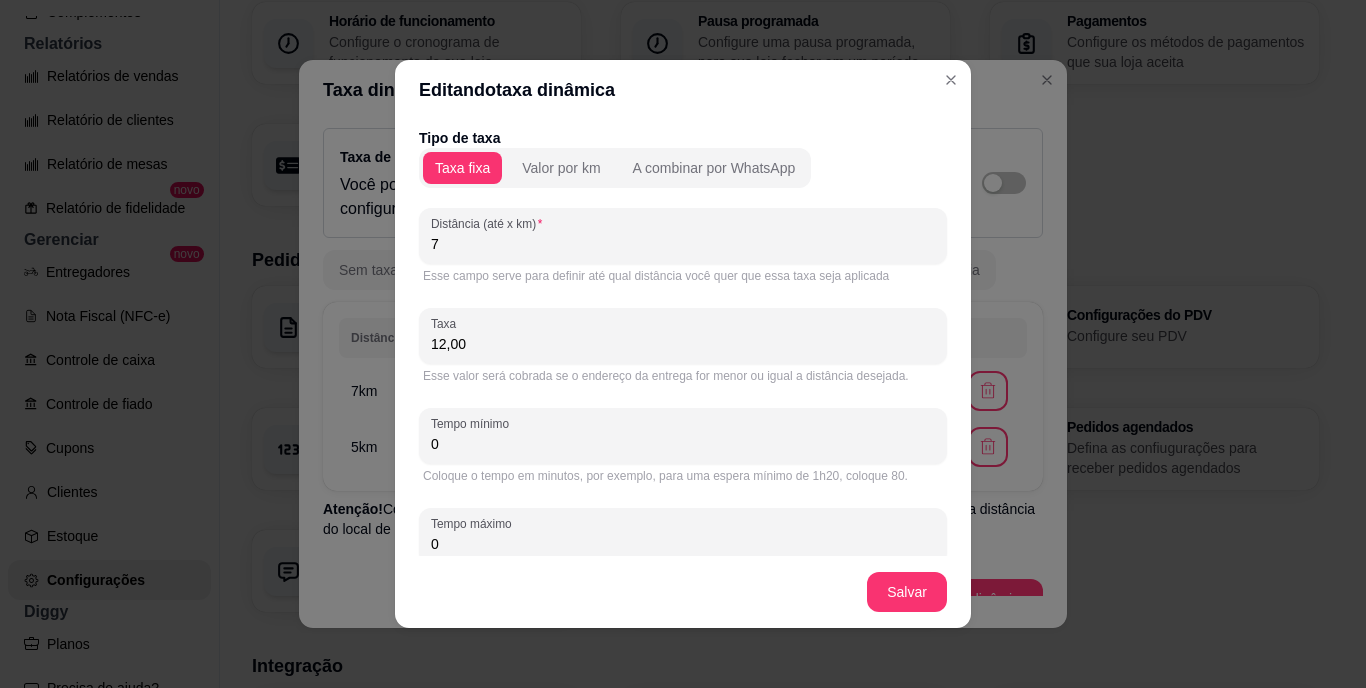 click on "12,00" at bounding box center [683, 344] 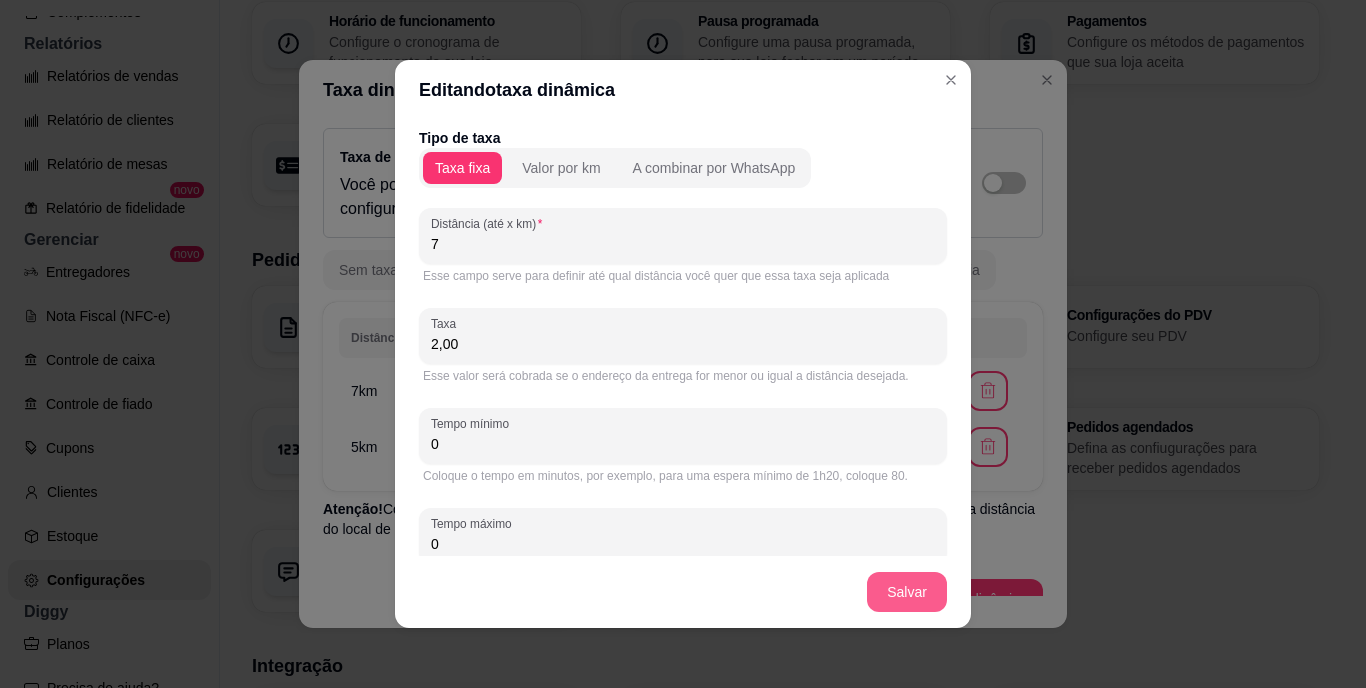 type on "2,00" 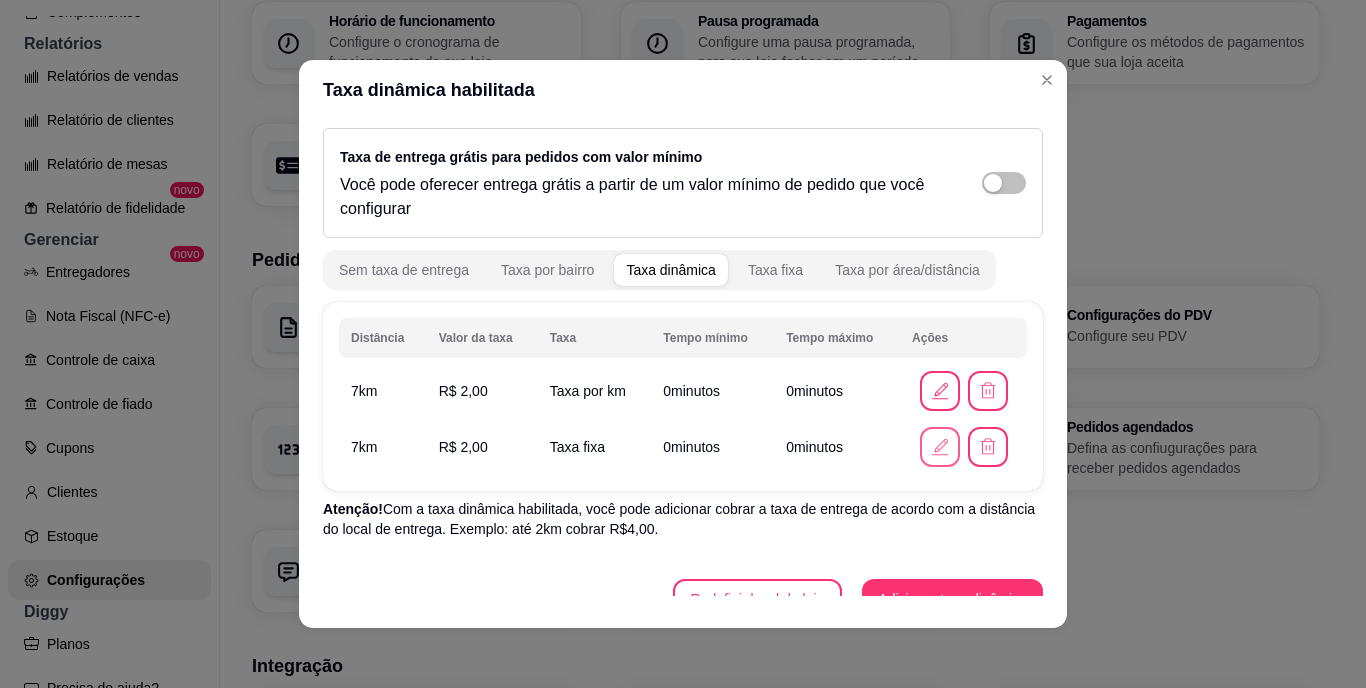 click 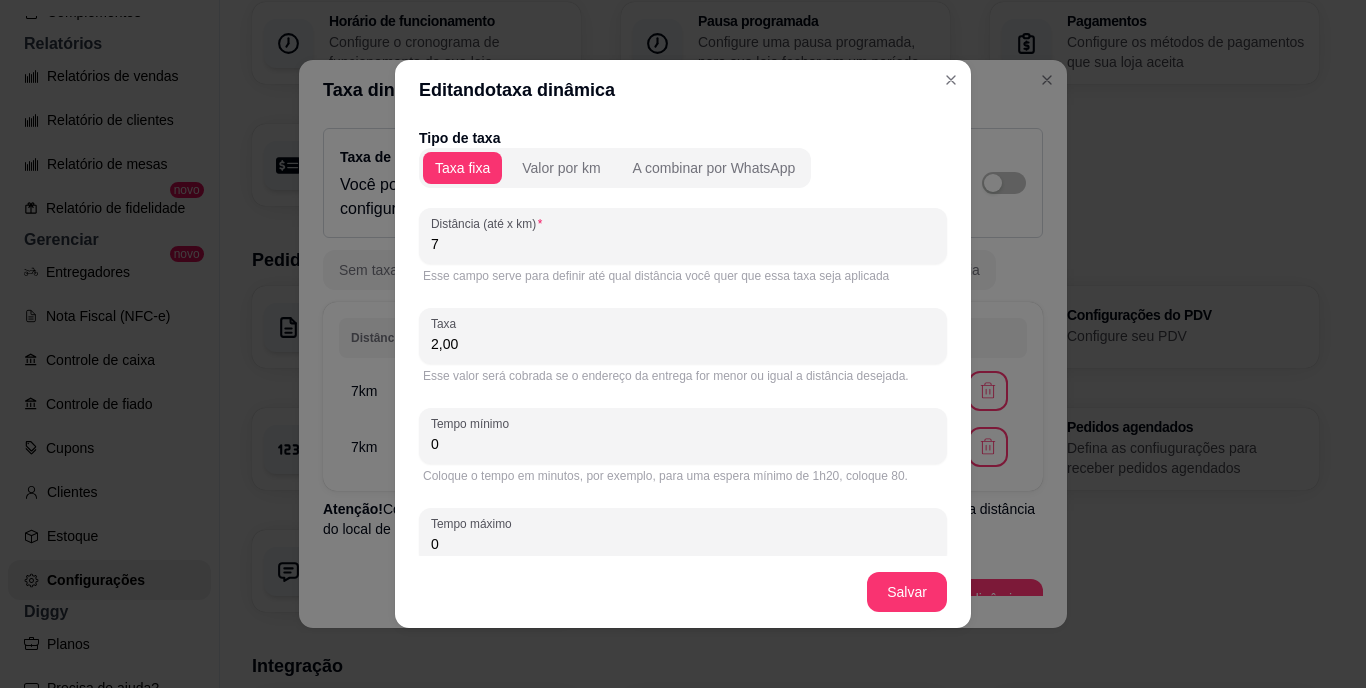 click on "7" at bounding box center [683, 244] 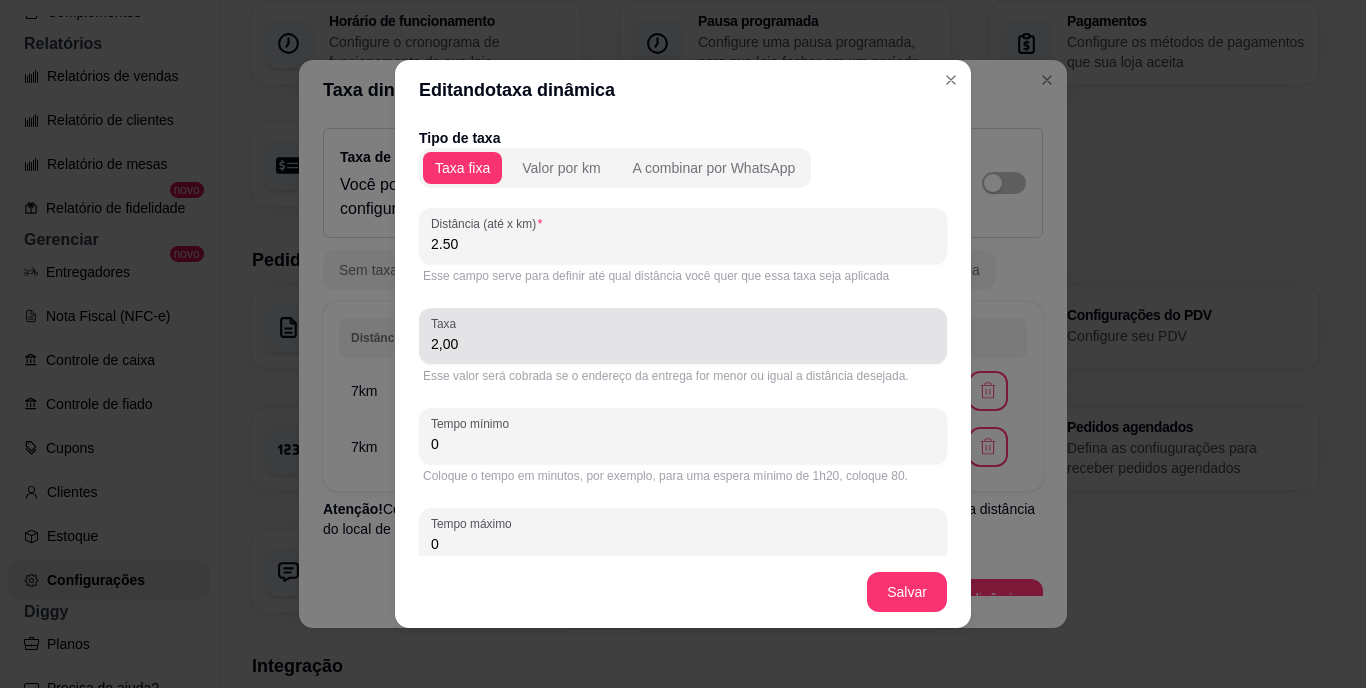 type on "2.50" 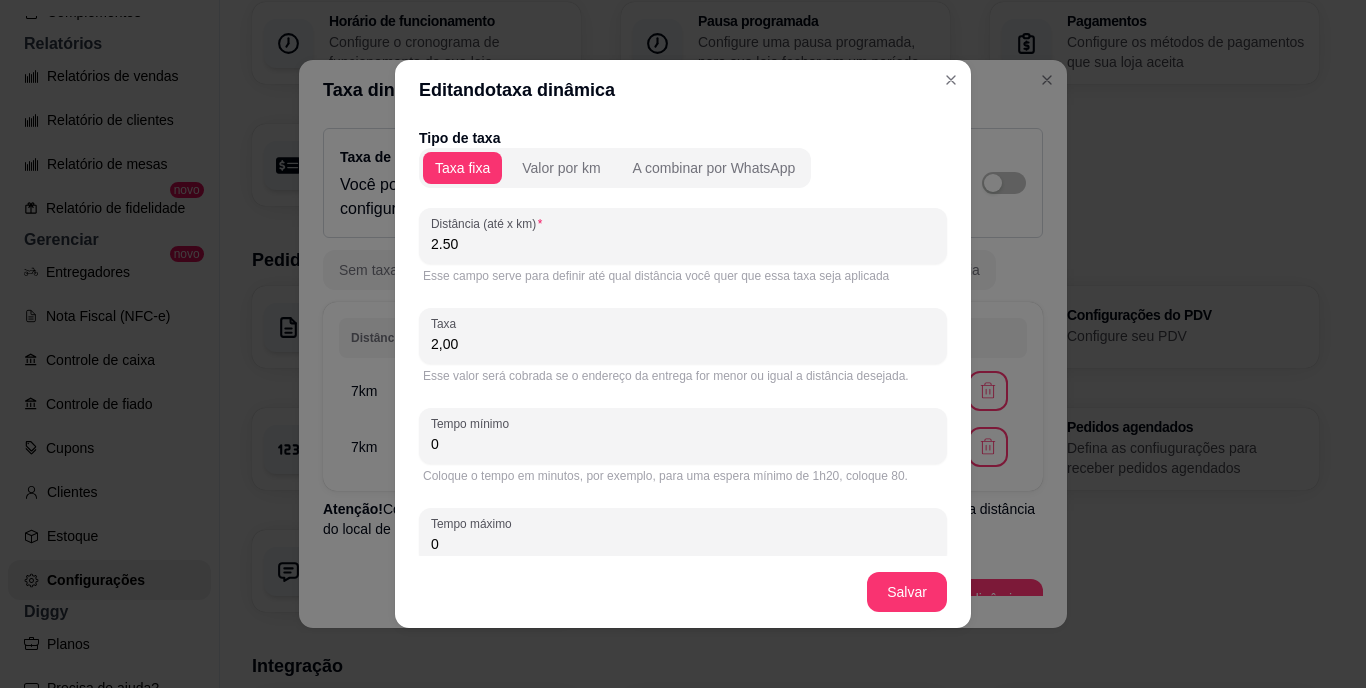 click on "2,00" at bounding box center (683, 344) 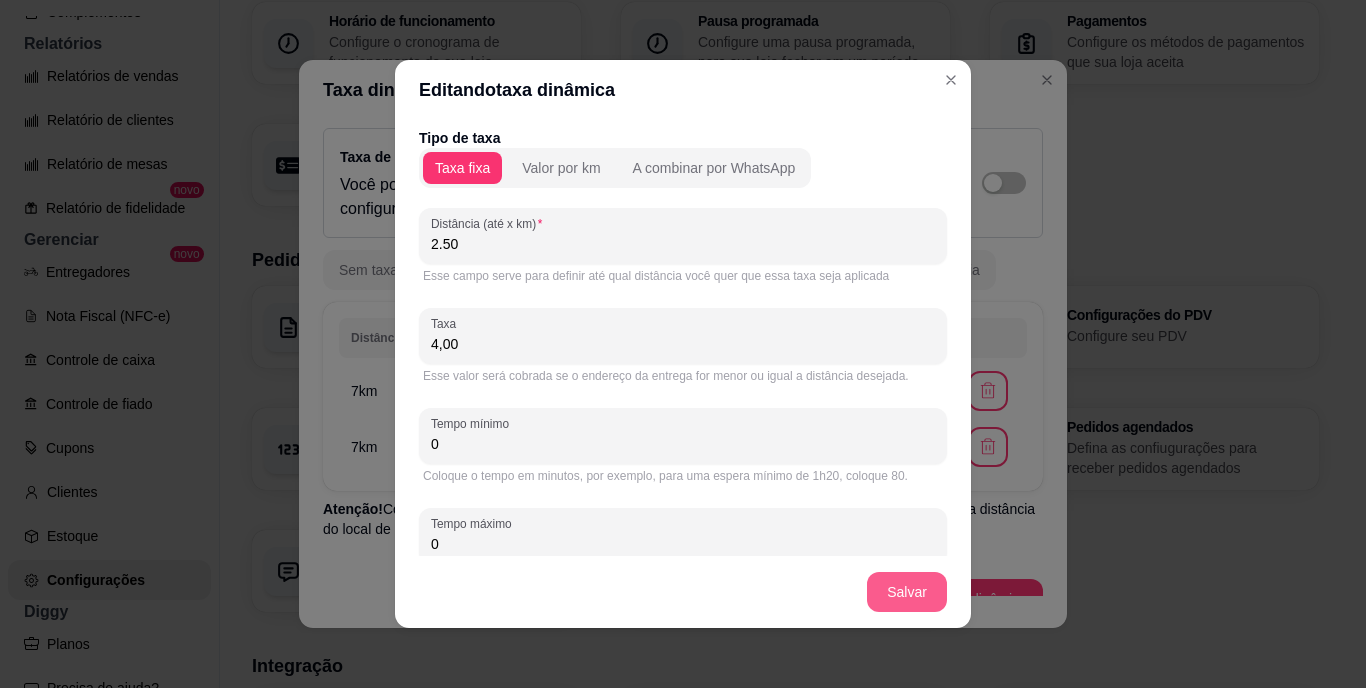type on "4,00" 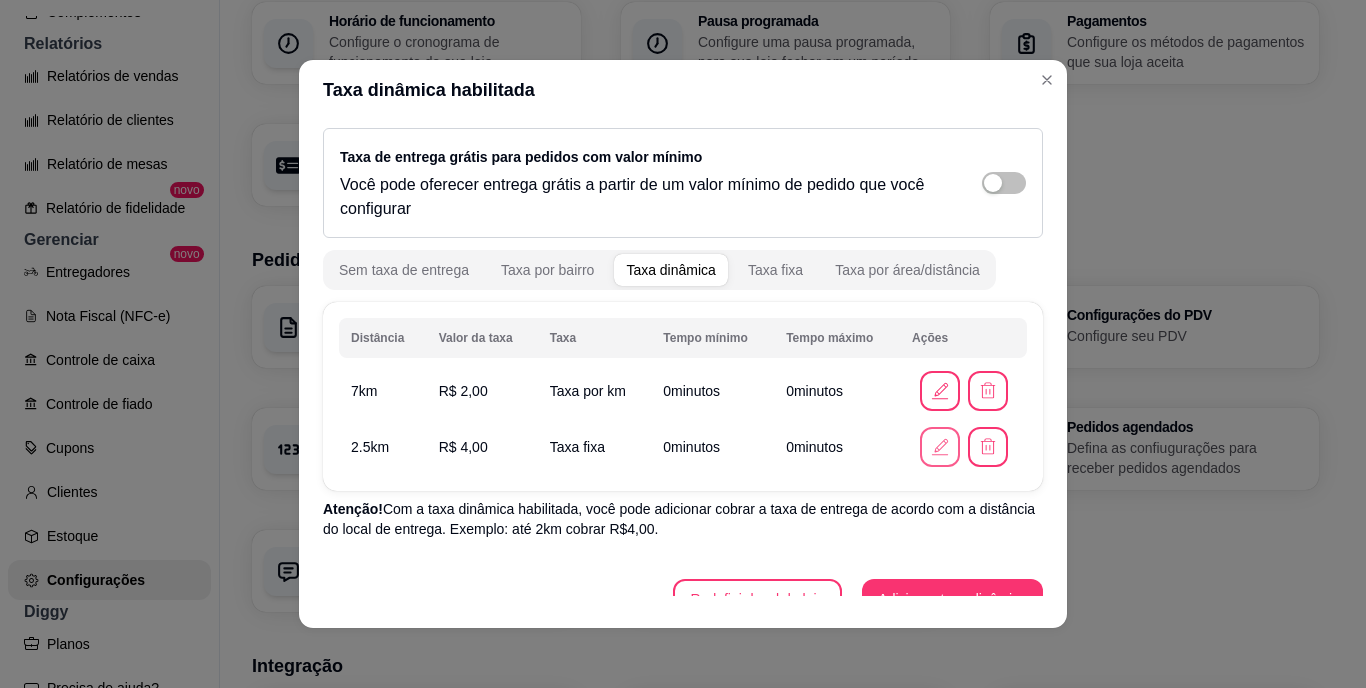 click at bounding box center [940, 447] 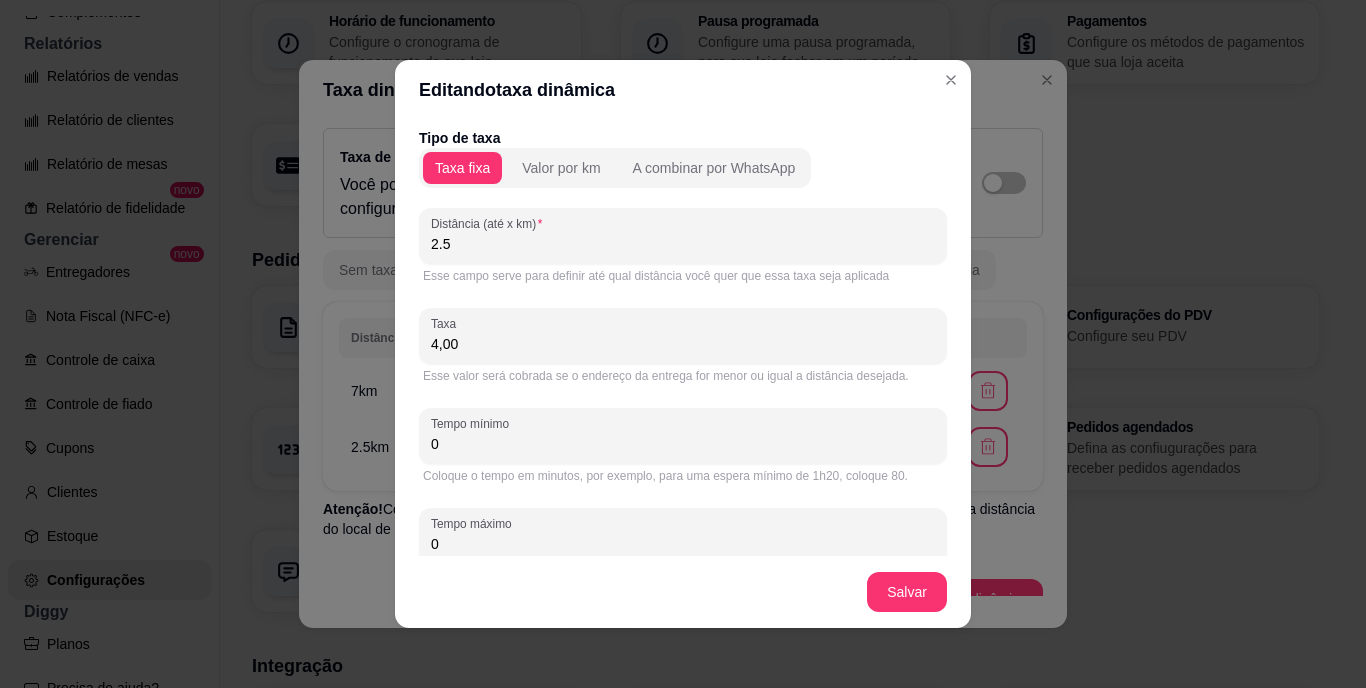 click on "2.5" at bounding box center [683, 244] 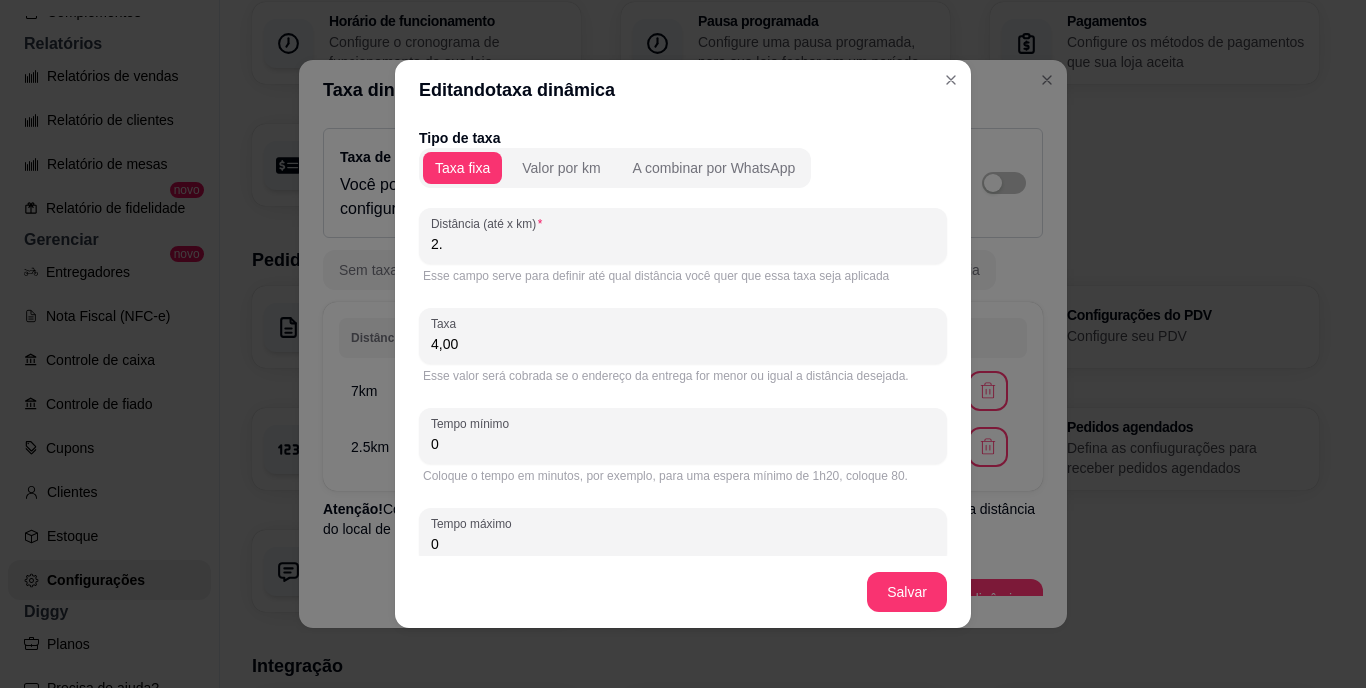 type on "2" 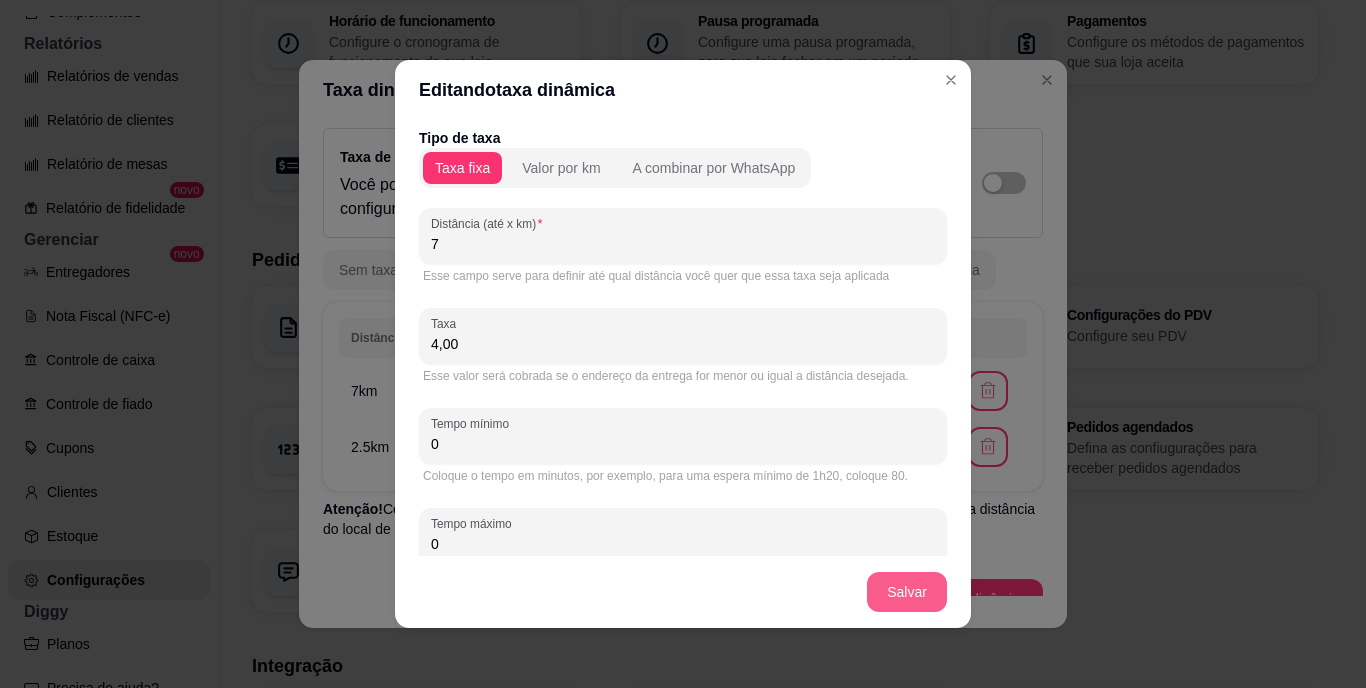 type on "7" 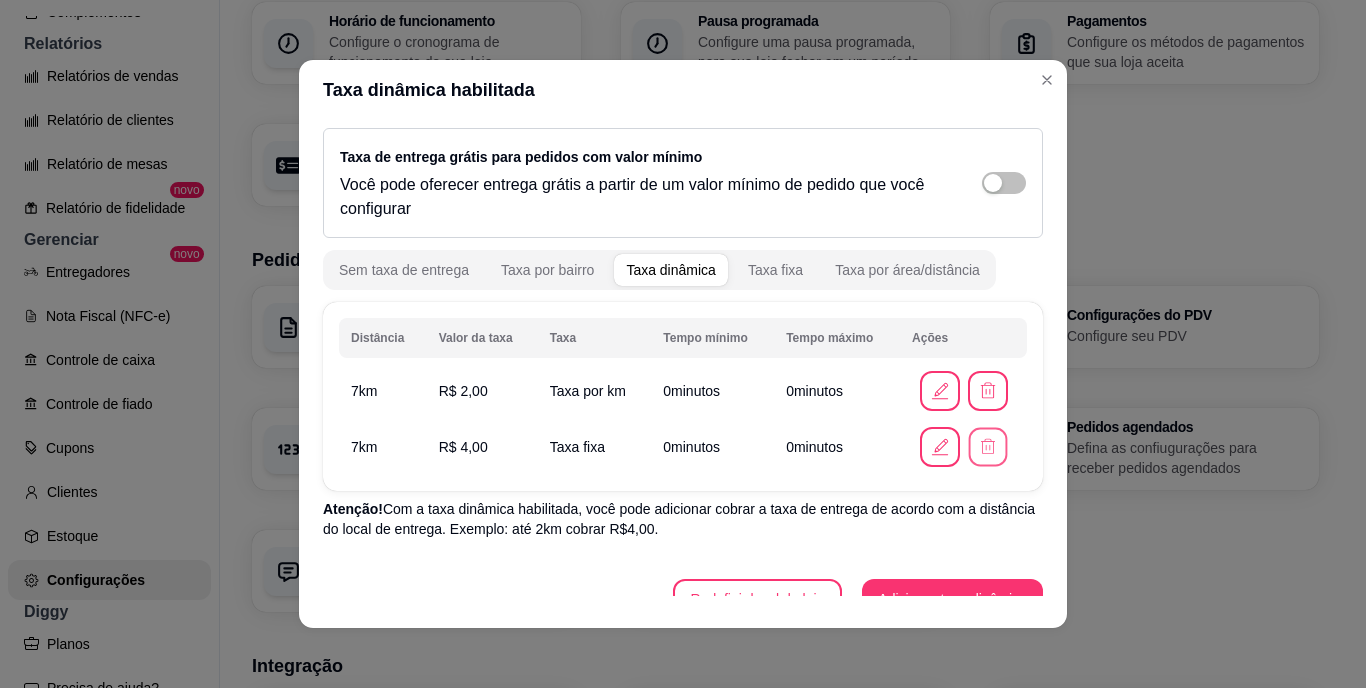 click 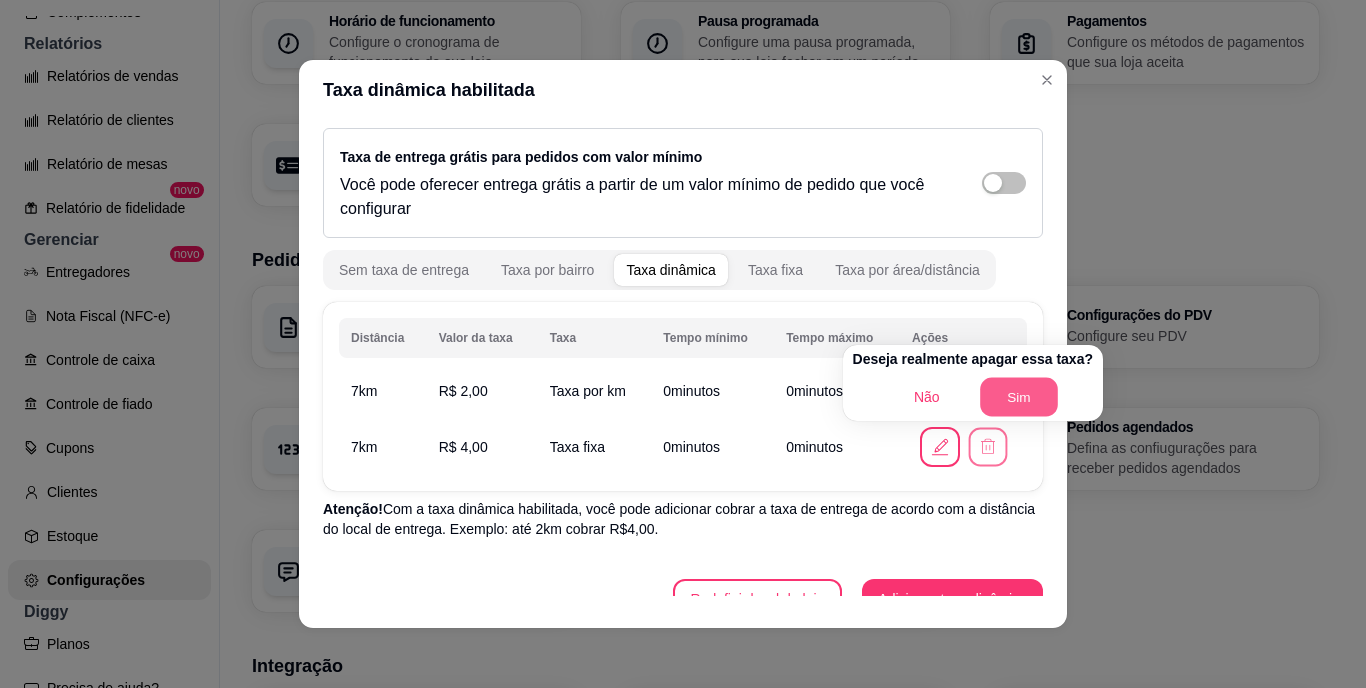 click on "Sim" at bounding box center [1019, 397] 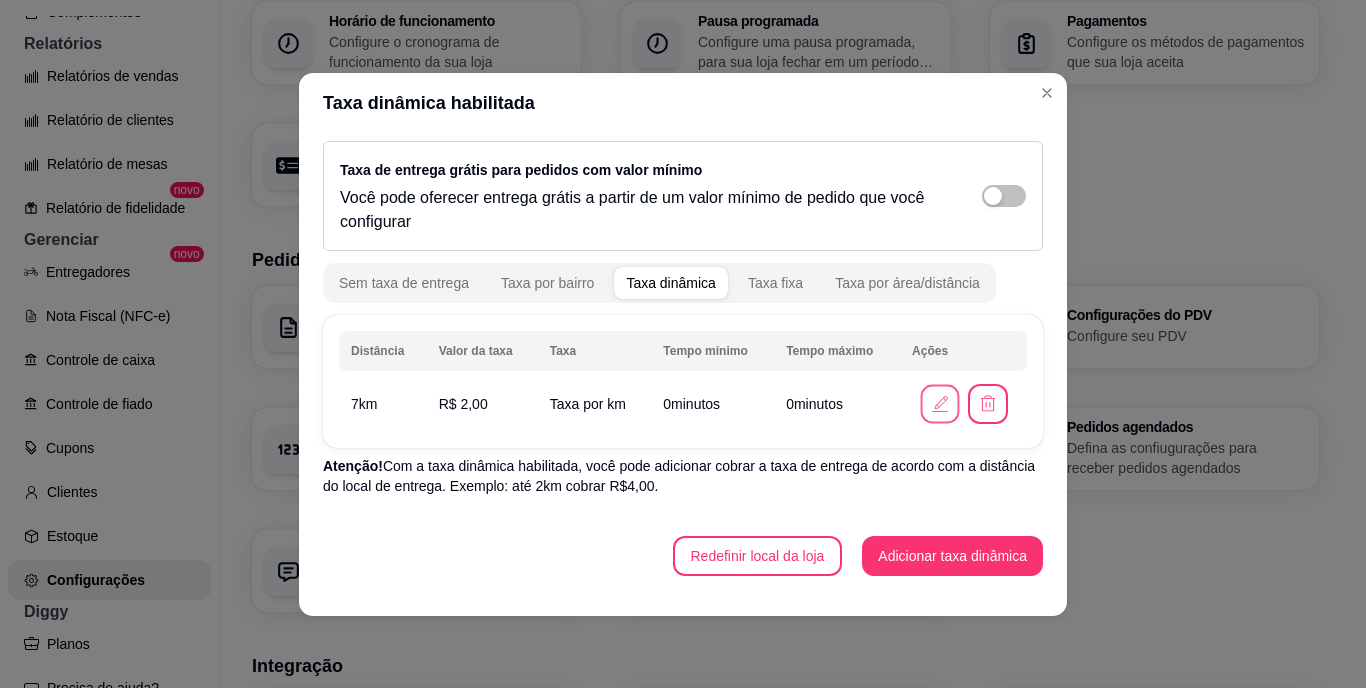 click at bounding box center (939, 403) 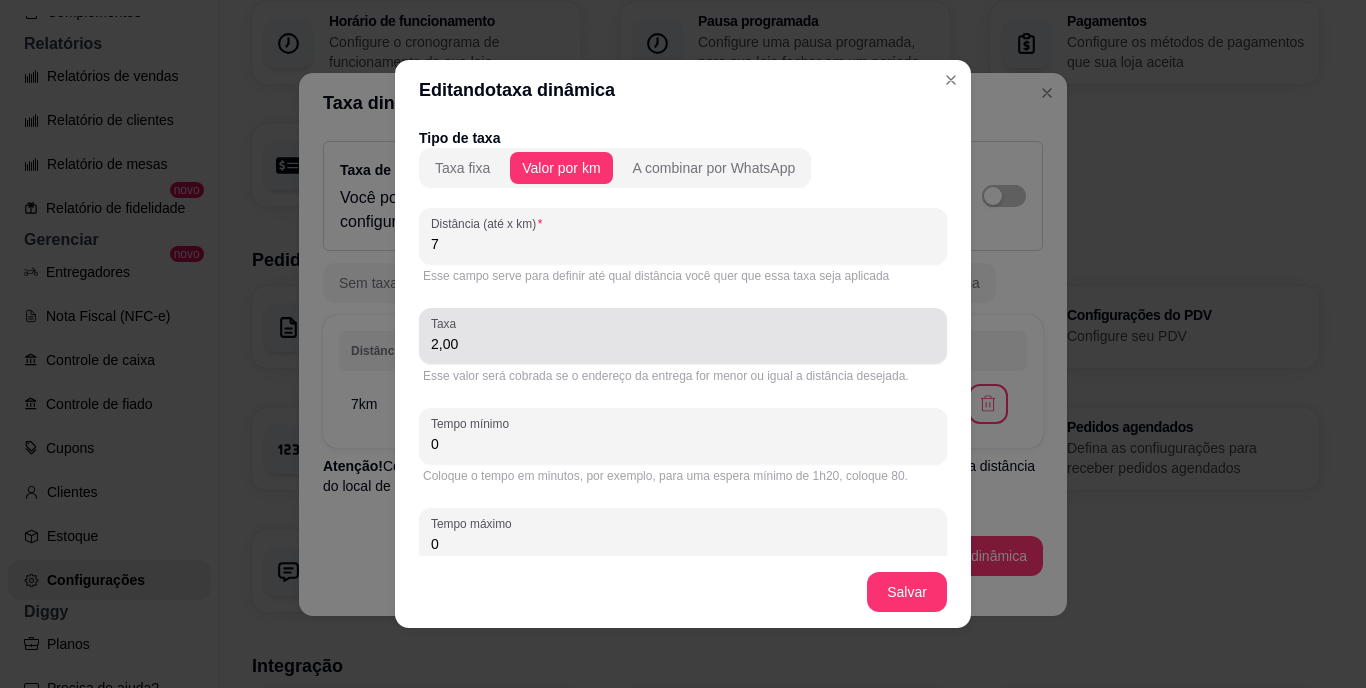 click on "Taxa [NUMBER]" at bounding box center (683, 336) 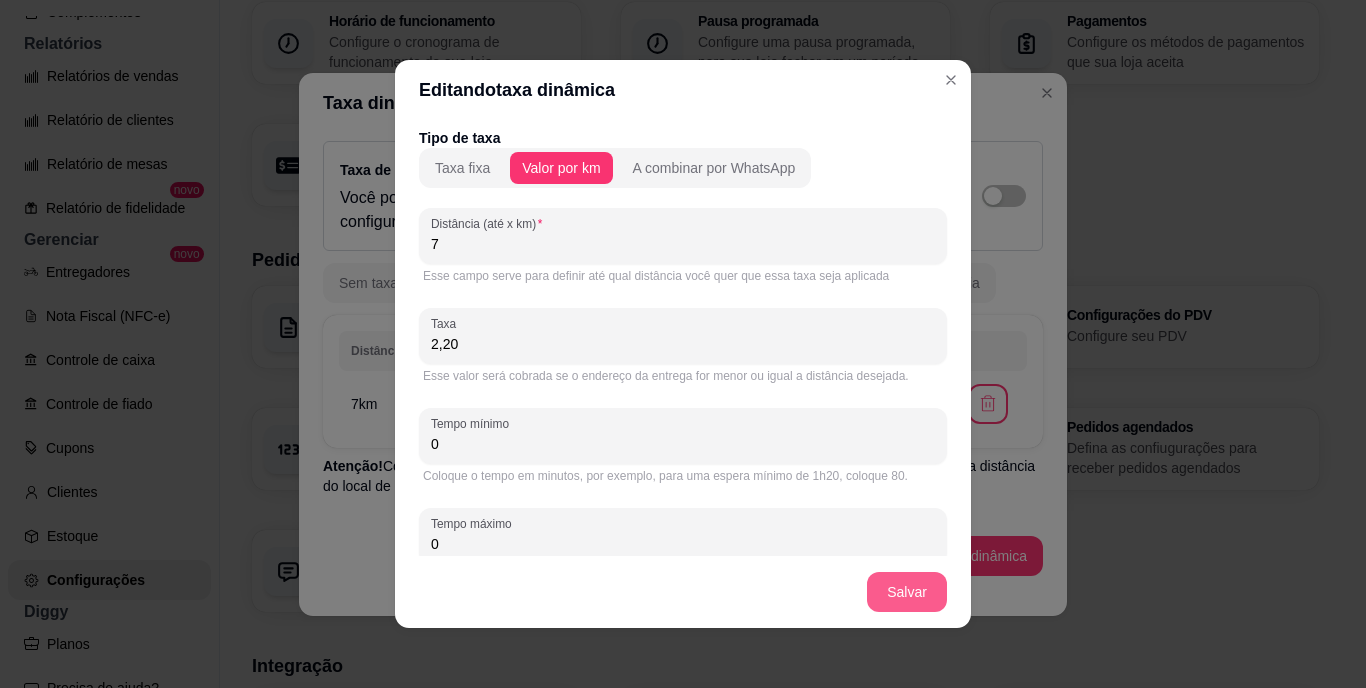 type on "2,20" 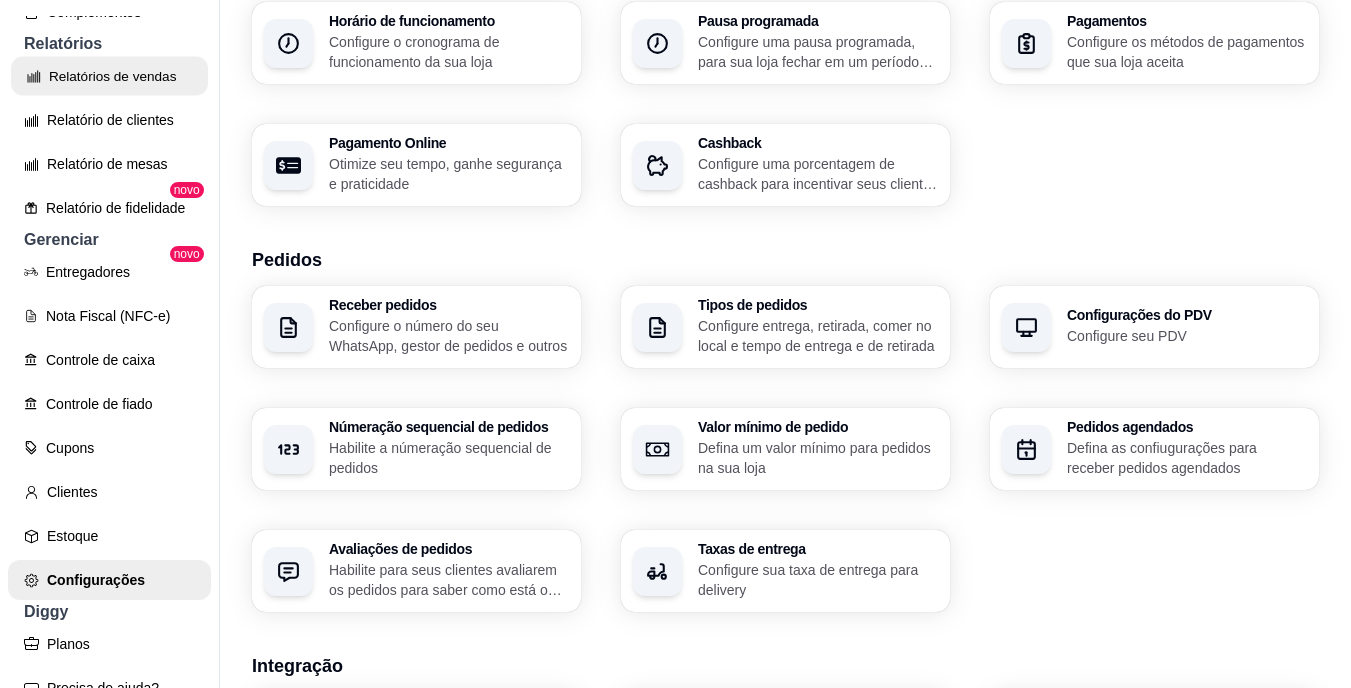 click on "Relatórios de vendas" at bounding box center (109, 76) 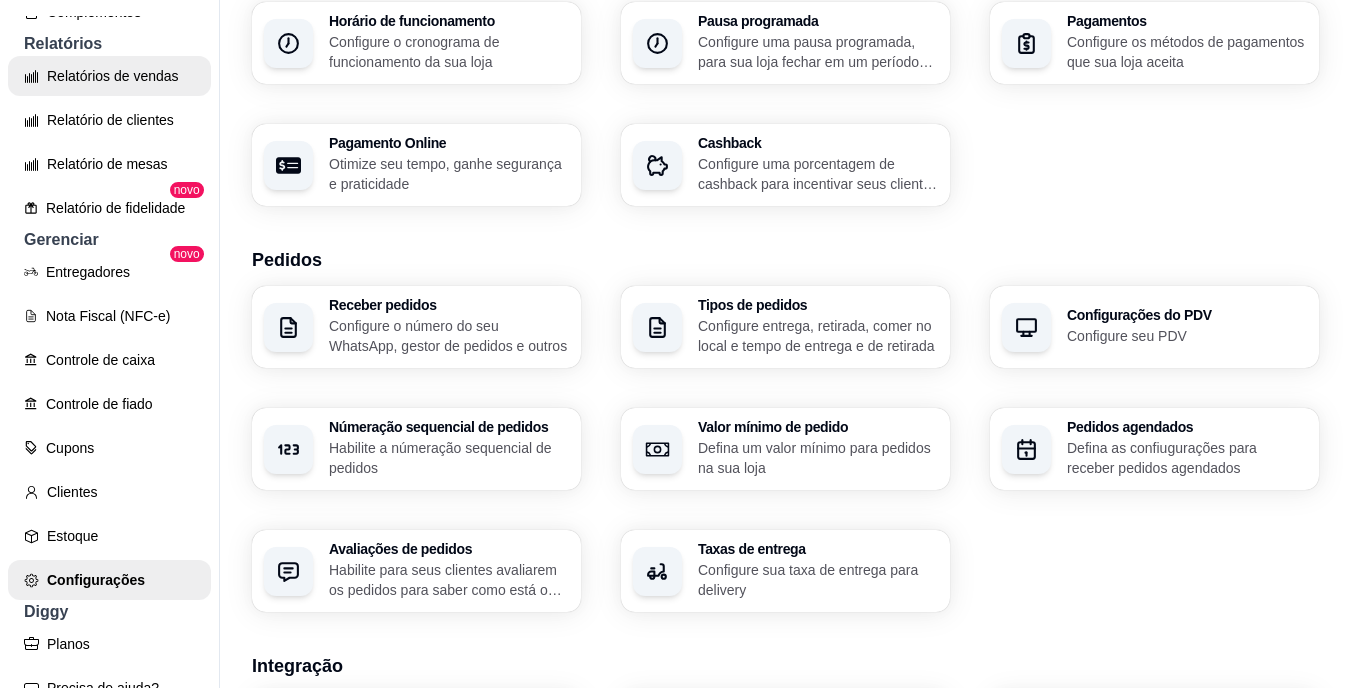 select on "ALL" 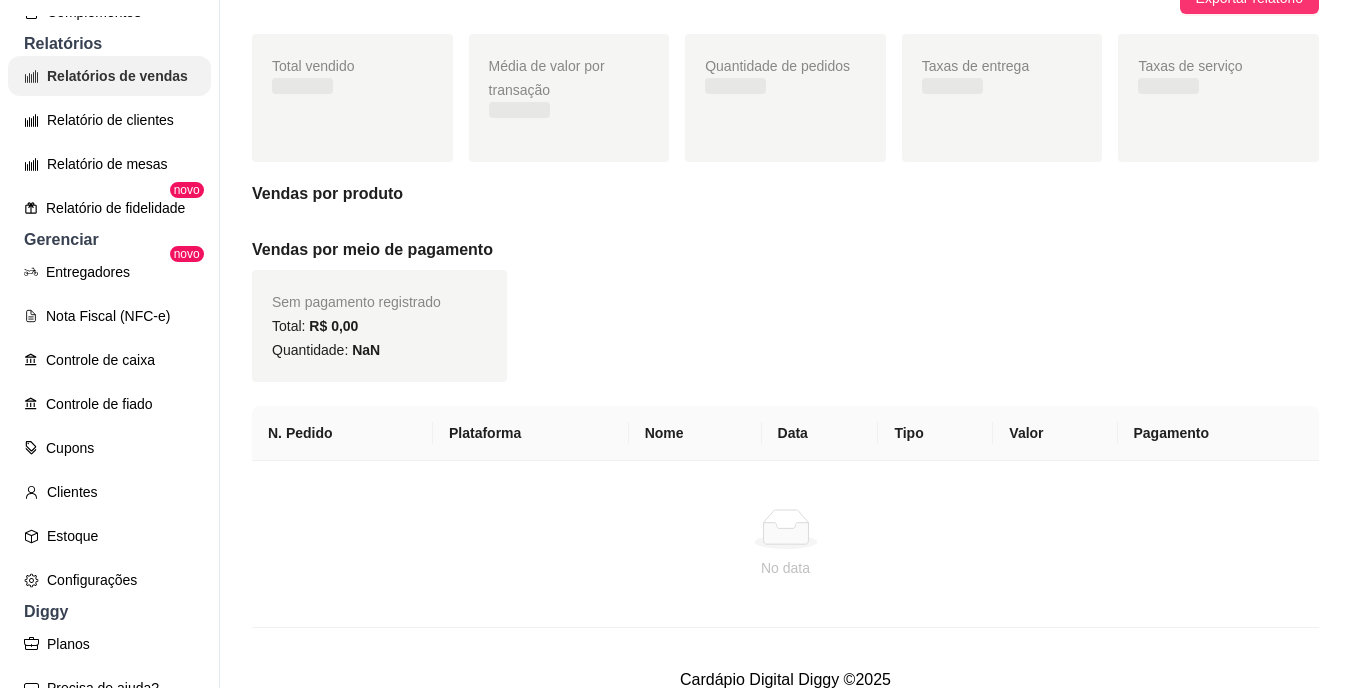 scroll, scrollTop: 0, scrollLeft: 0, axis: both 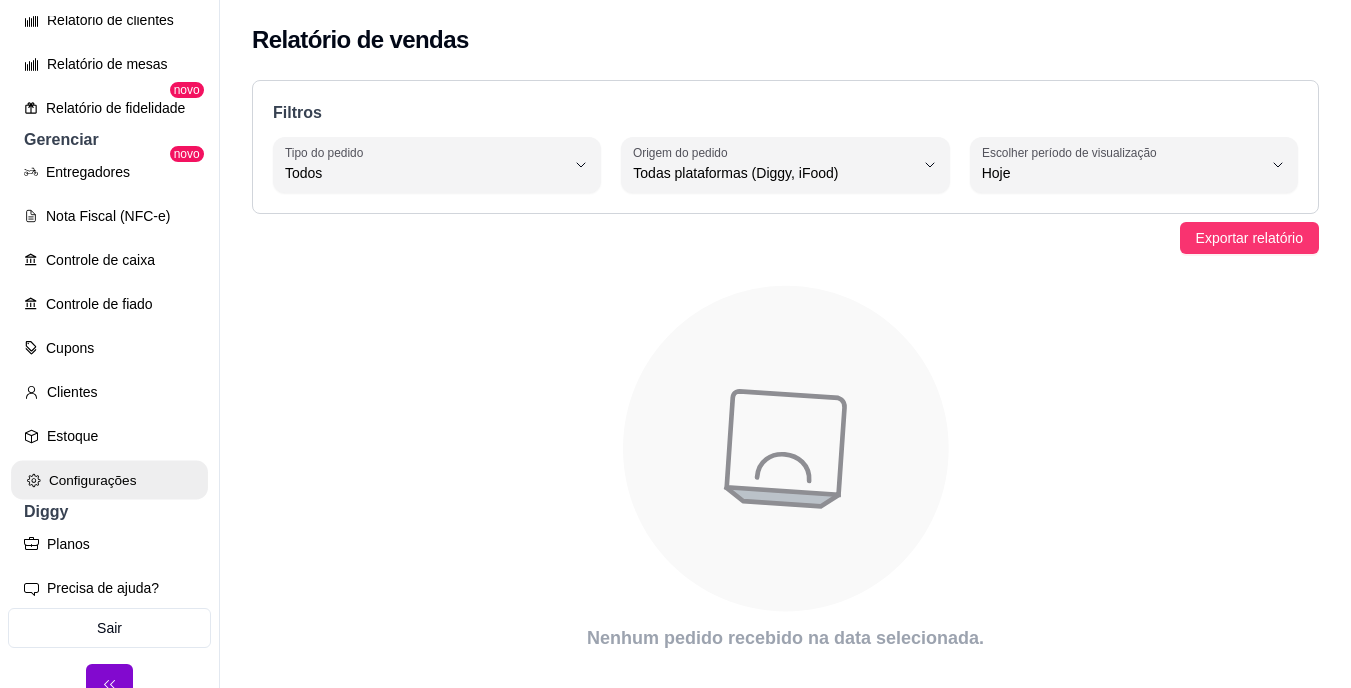 click on "Configurações" at bounding box center [109, 480] 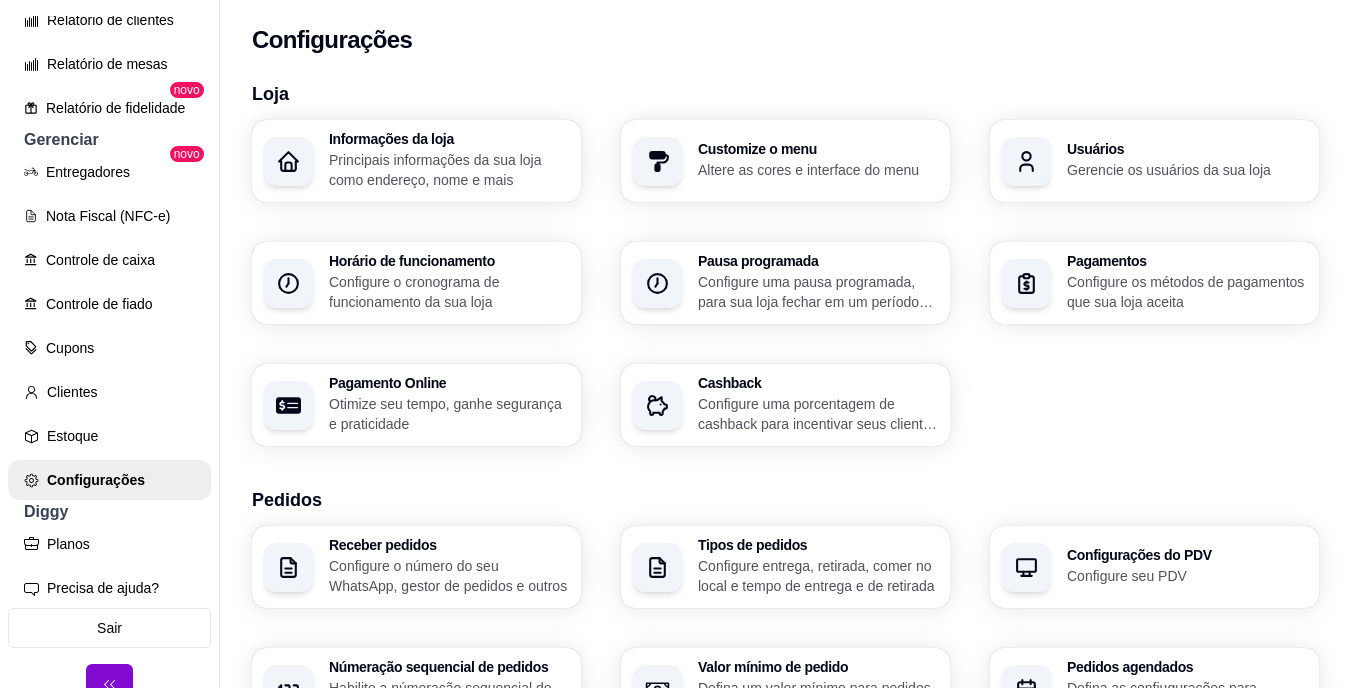 click on "Loja Informações da loja Principais informações da sua loja como endereço, nome e mais Customize o menu Altere as cores e interface do menu Usuários Gerencie os usuários da sua loja Horário de funcionamento Configure o cronograma de funcionamento da sua loja Pausa programada Configure uma pausa programada, para sua loja fechar em um período específico Pagamentos Configure os métodos de pagamentos que sua loja aceita Pagamento Online Otimize seu tempo, ganhe segurança e praticidade Cashback Configure uma porcentagem de cashback para incentivar seus clientes a comprarem em sua loja Pedidos Receber pedidos Configure o número do seu WhatsApp, gestor de pedidos e outros Tipos de pedidos Configure entrega, retirada, comer no local e tempo de entrega e de retirada Configurações do PDV Configure seu PDV Númeração sequencial de pedidos Habilite a númeração sequencial de pedidos Valor mínimo de pedido Defina um valor mínimo para pedidos na sua loja Pedidos agendados Avaliações de pedidos iFood" at bounding box center [785, 710] 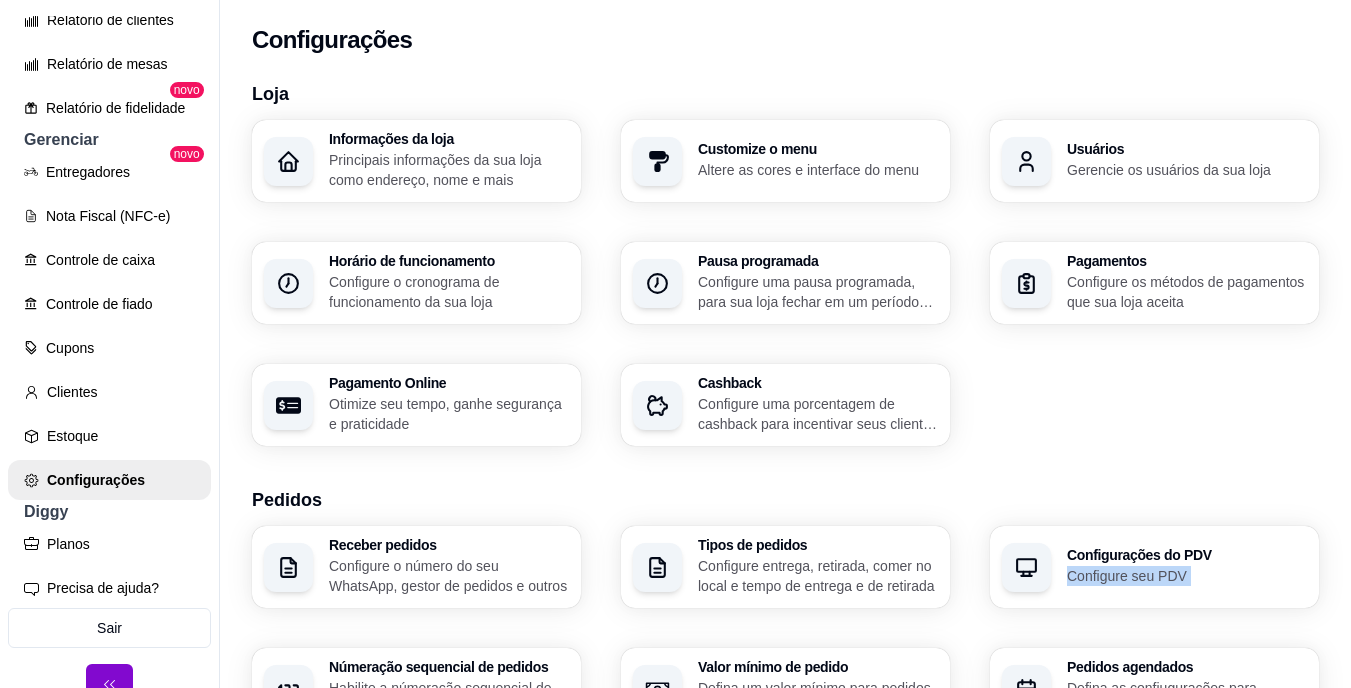 scroll, scrollTop: 588, scrollLeft: 0, axis: vertical 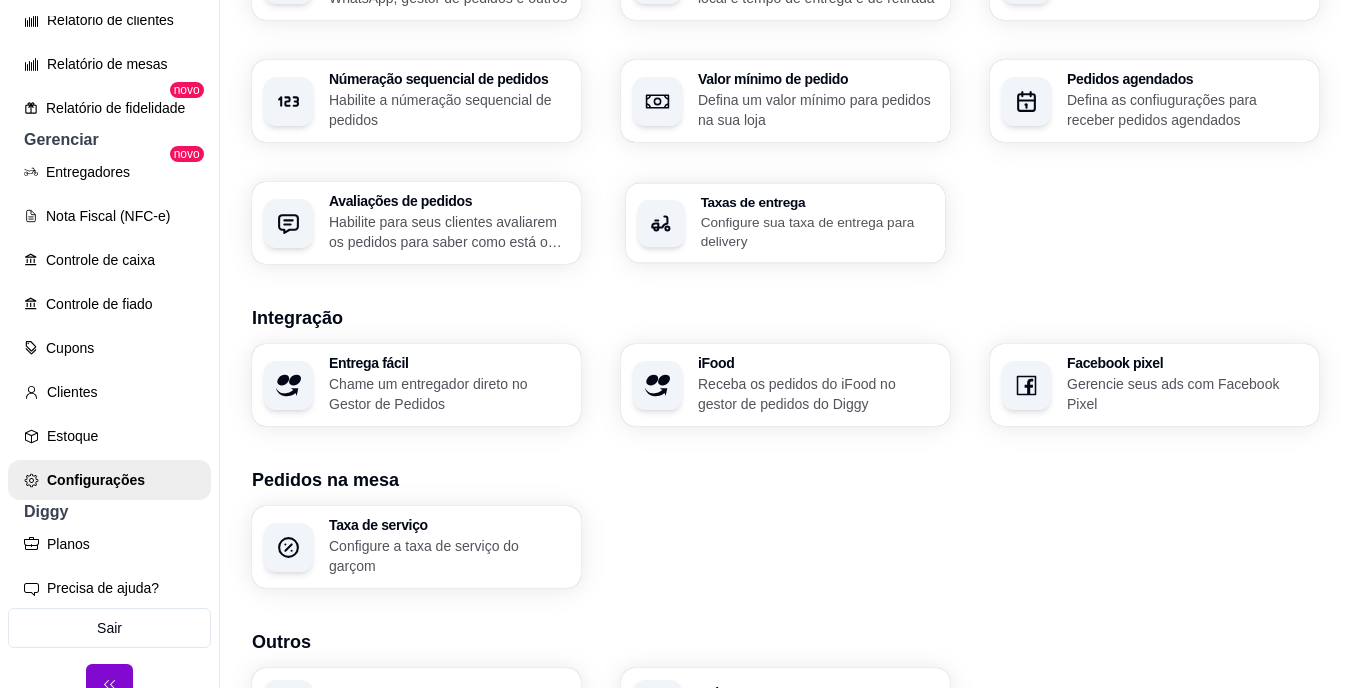 click on "Configure sua taxa de entrega para delivery" at bounding box center [817, 231] 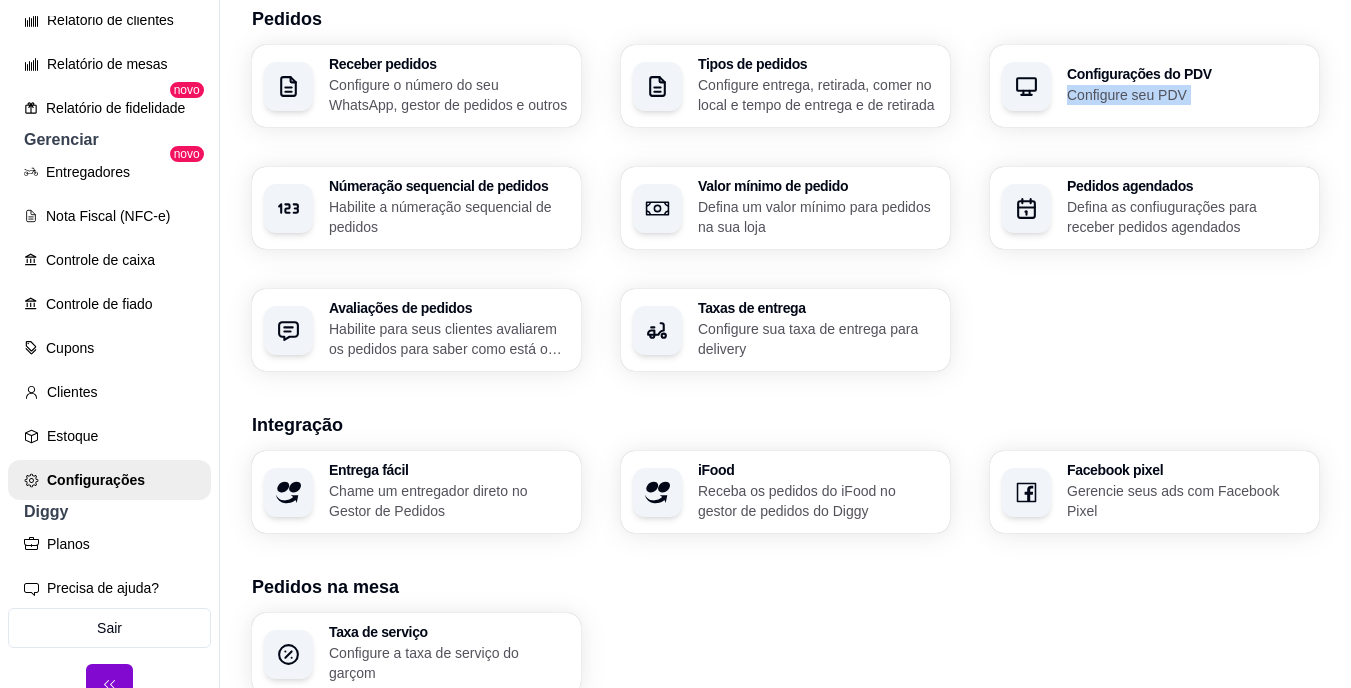 scroll, scrollTop: 425, scrollLeft: 0, axis: vertical 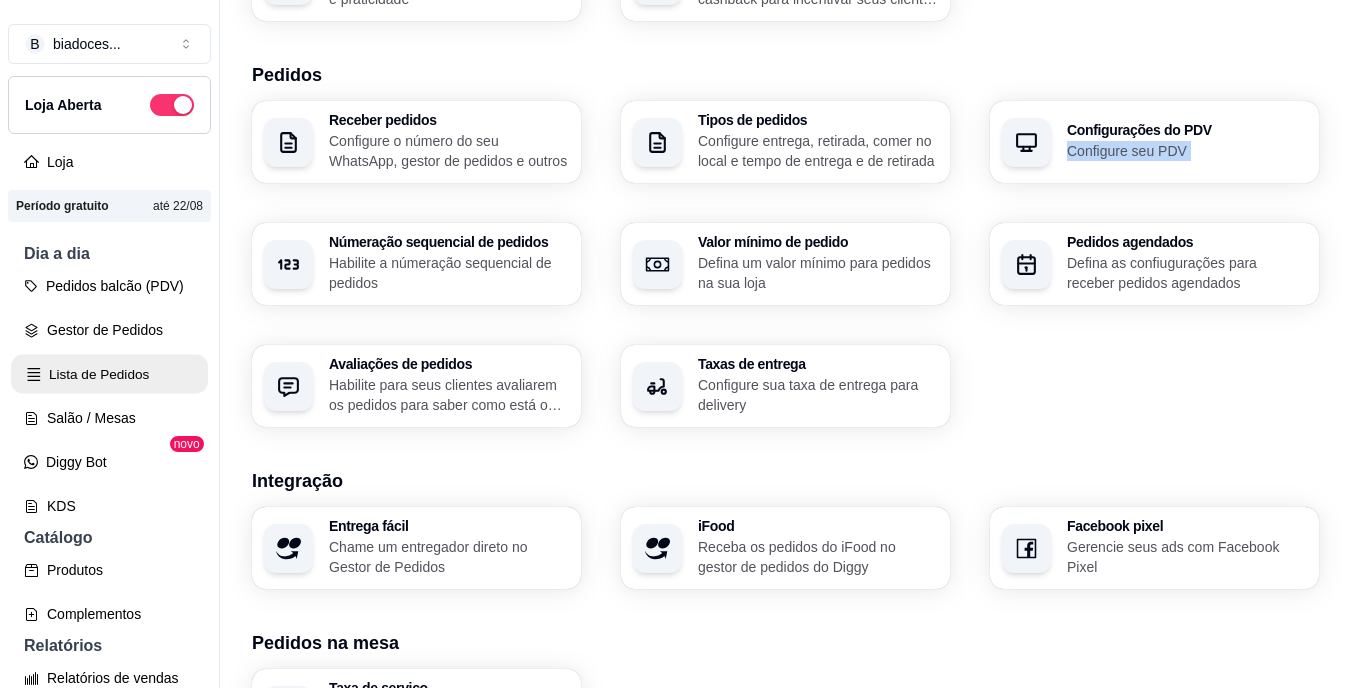 click on "Lista de Pedidos" at bounding box center (109, 374) 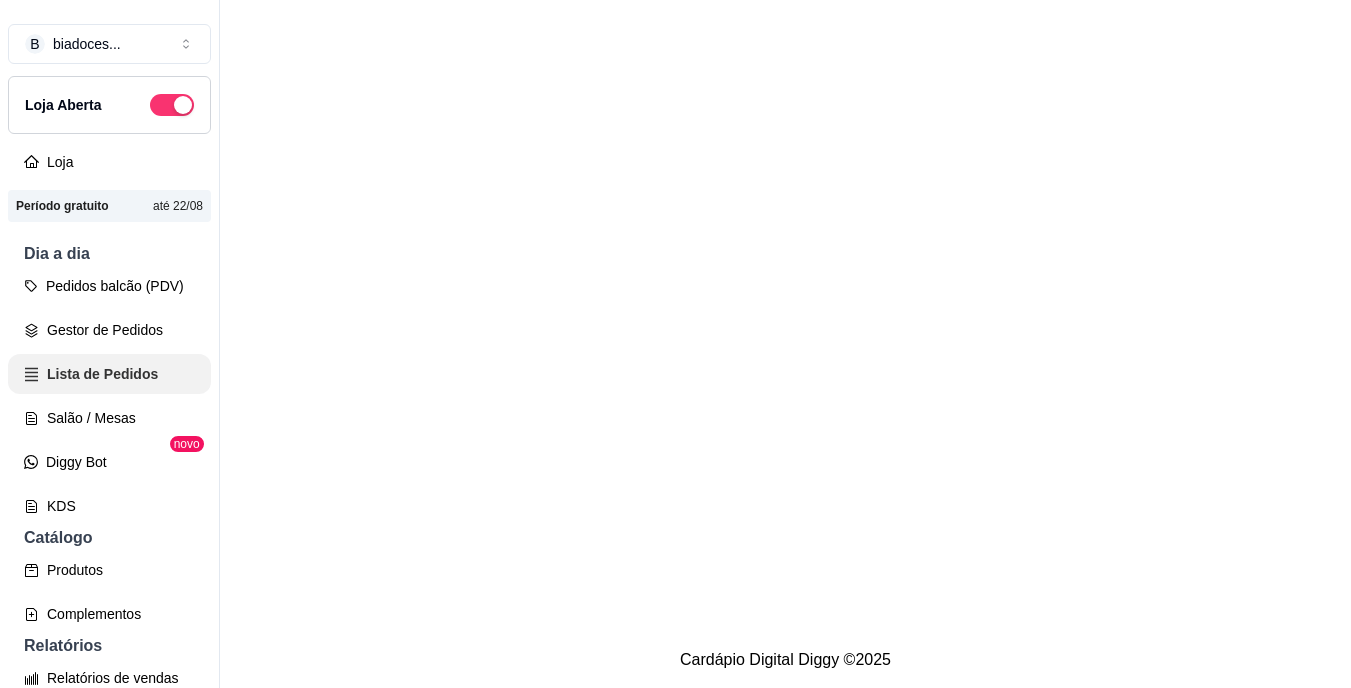 scroll, scrollTop: 0, scrollLeft: 0, axis: both 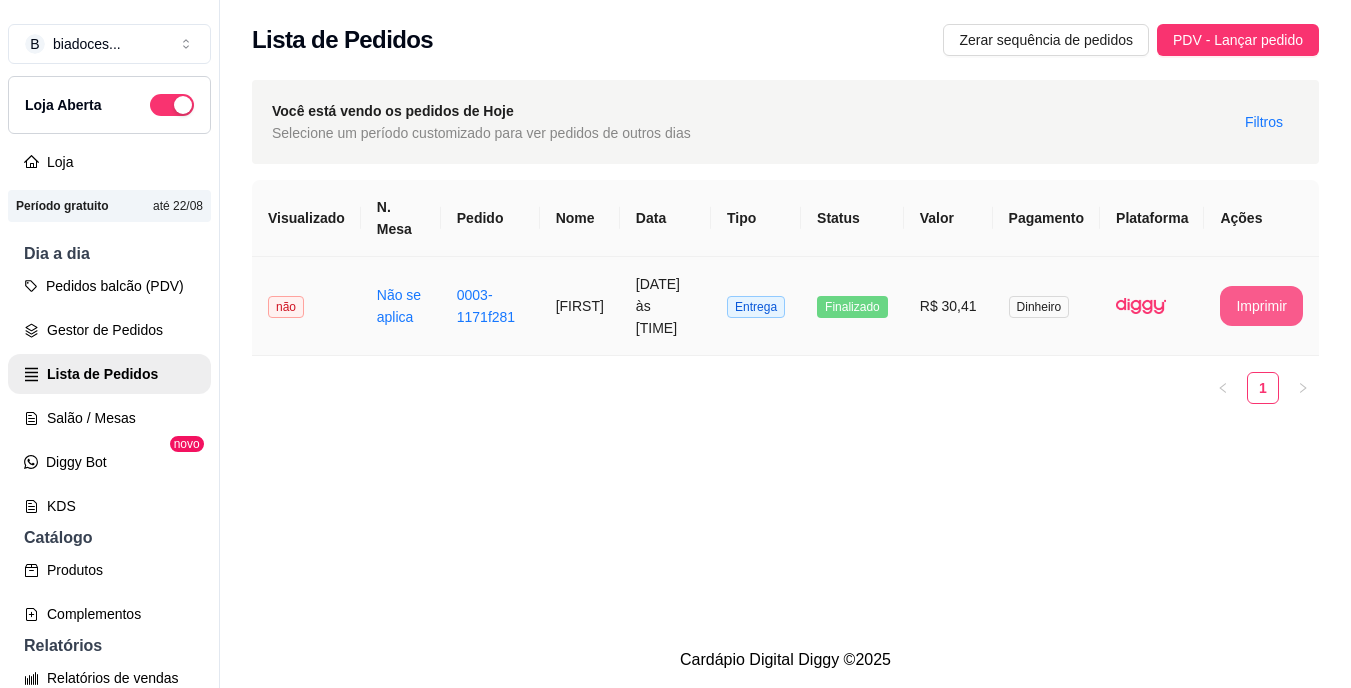 click on "Imprimir" at bounding box center (1261, 306) 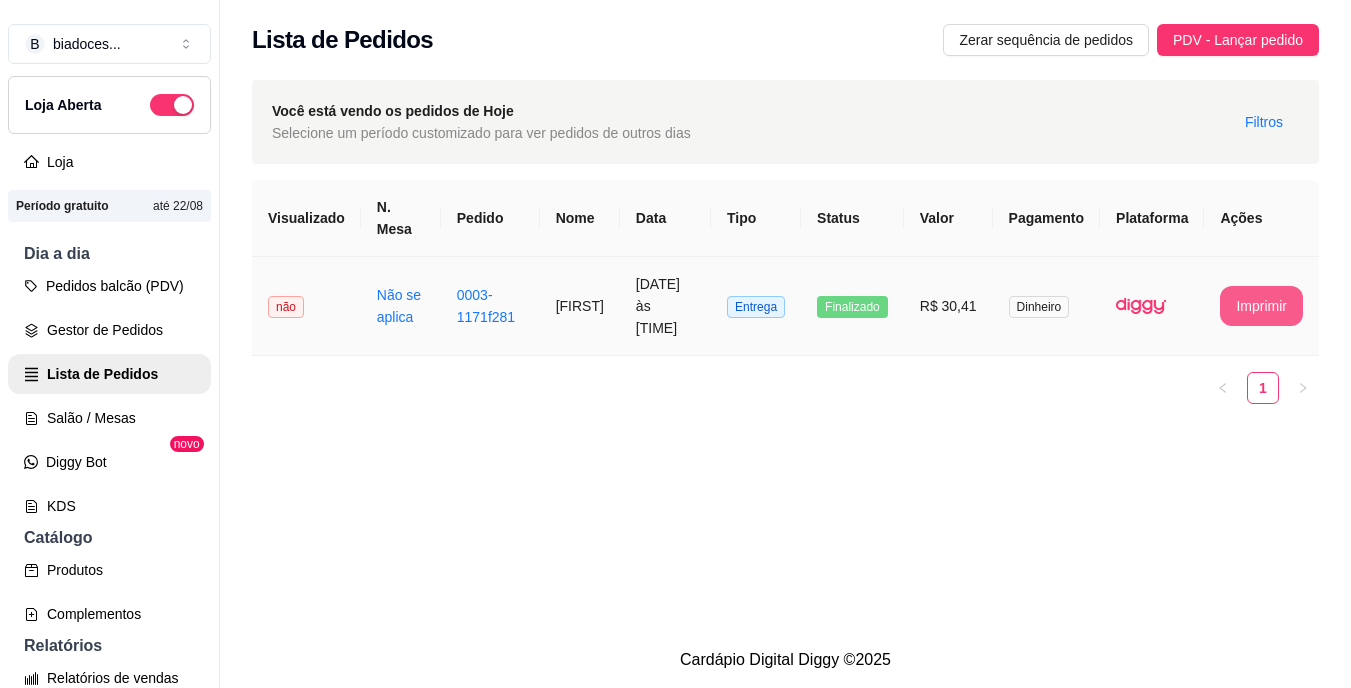 scroll, scrollTop: 0, scrollLeft: 0, axis: both 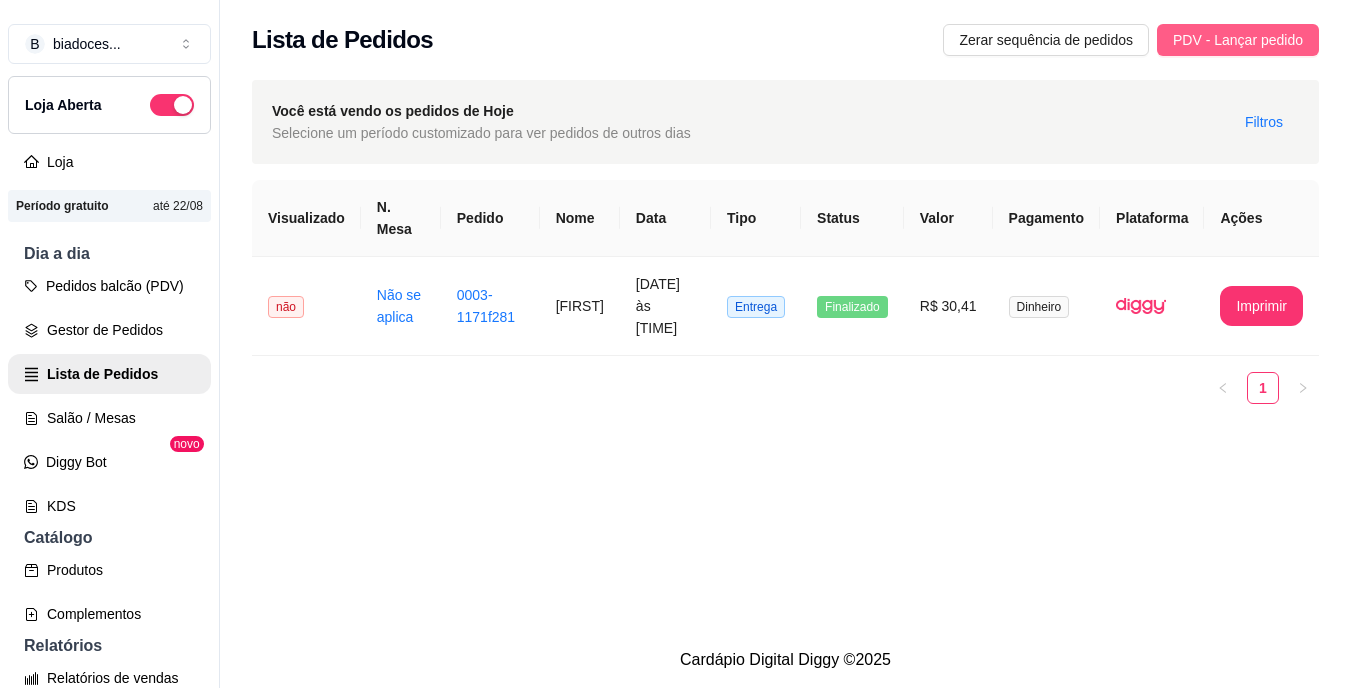 click on "PDV - Lançar pedido" at bounding box center [1238, 40] 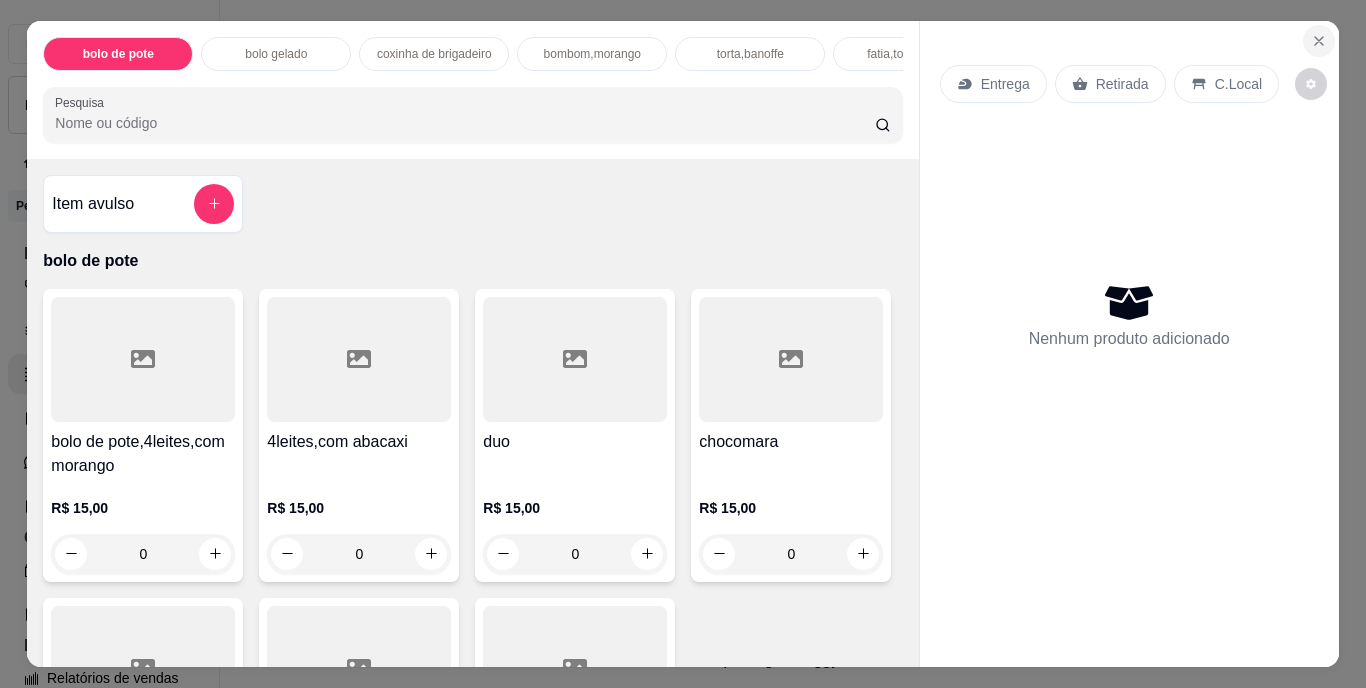 click 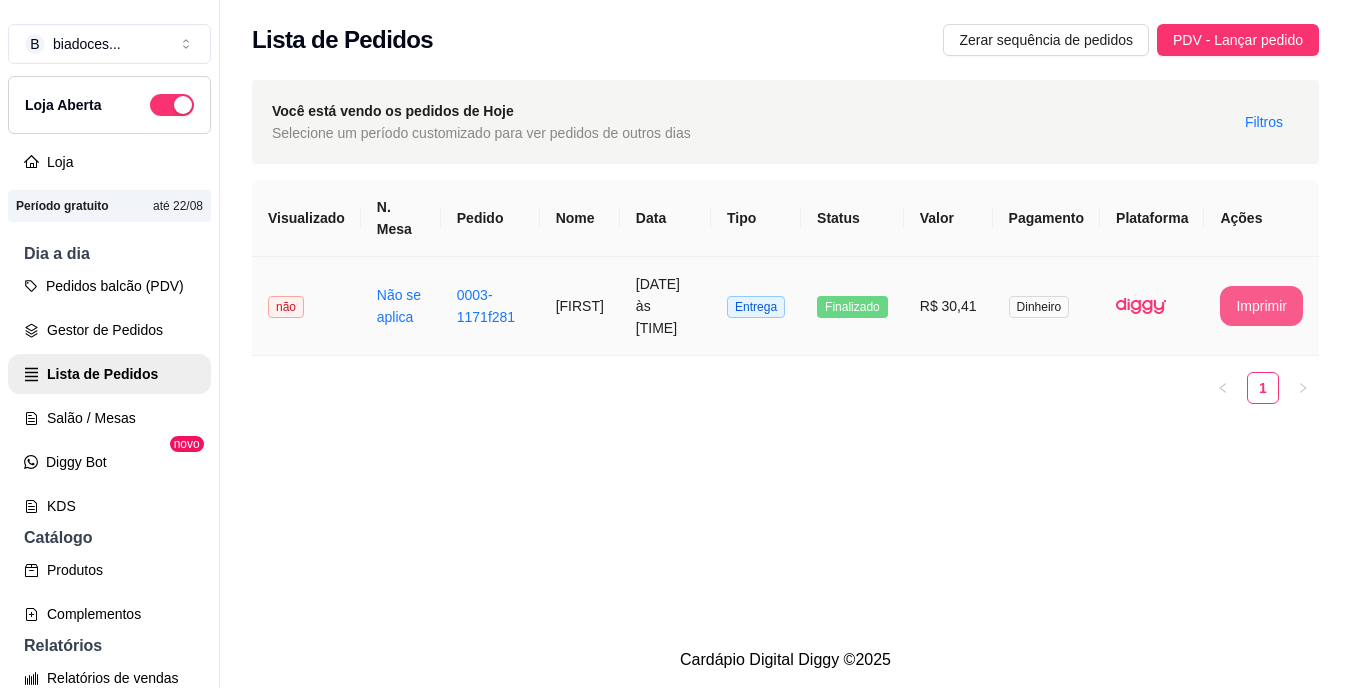 click on "Imprimir" at bounding box center [1261, 306] 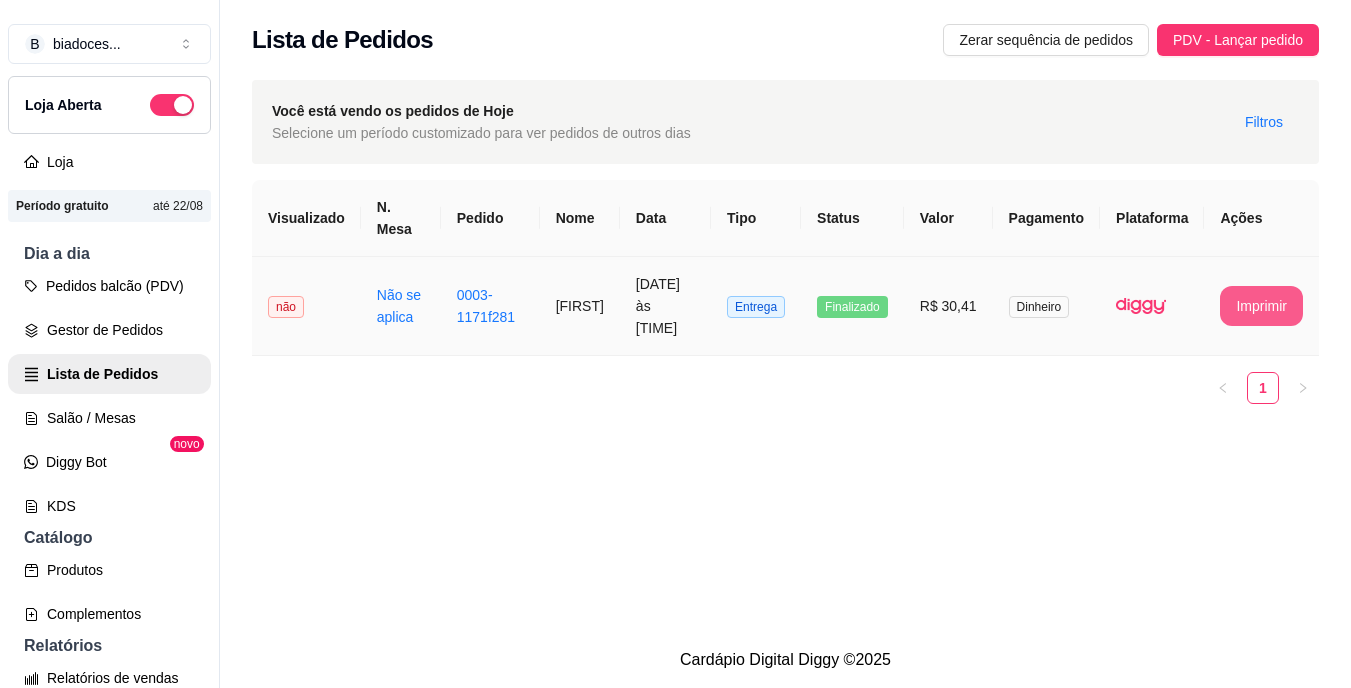 scroll, scrollTop: 0, scrollLeft: 0, axis: both 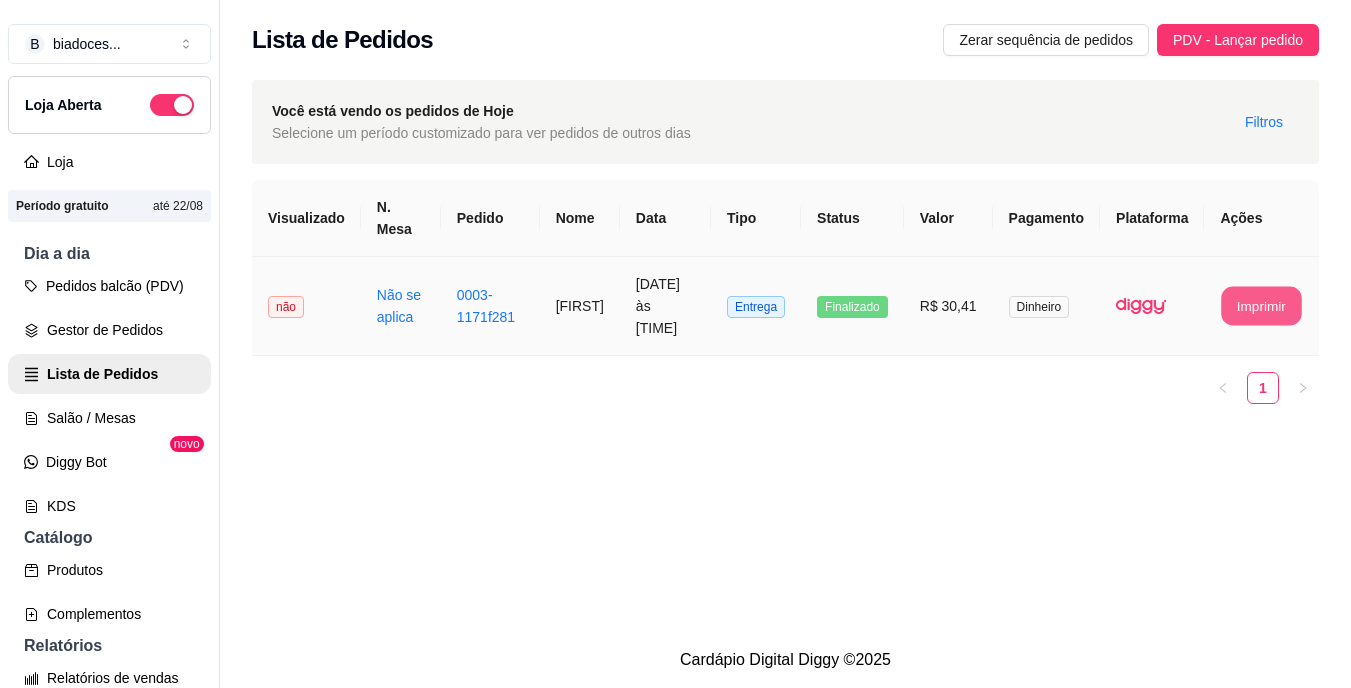 click on "Imprimir" at bounding box center [1262, 306] 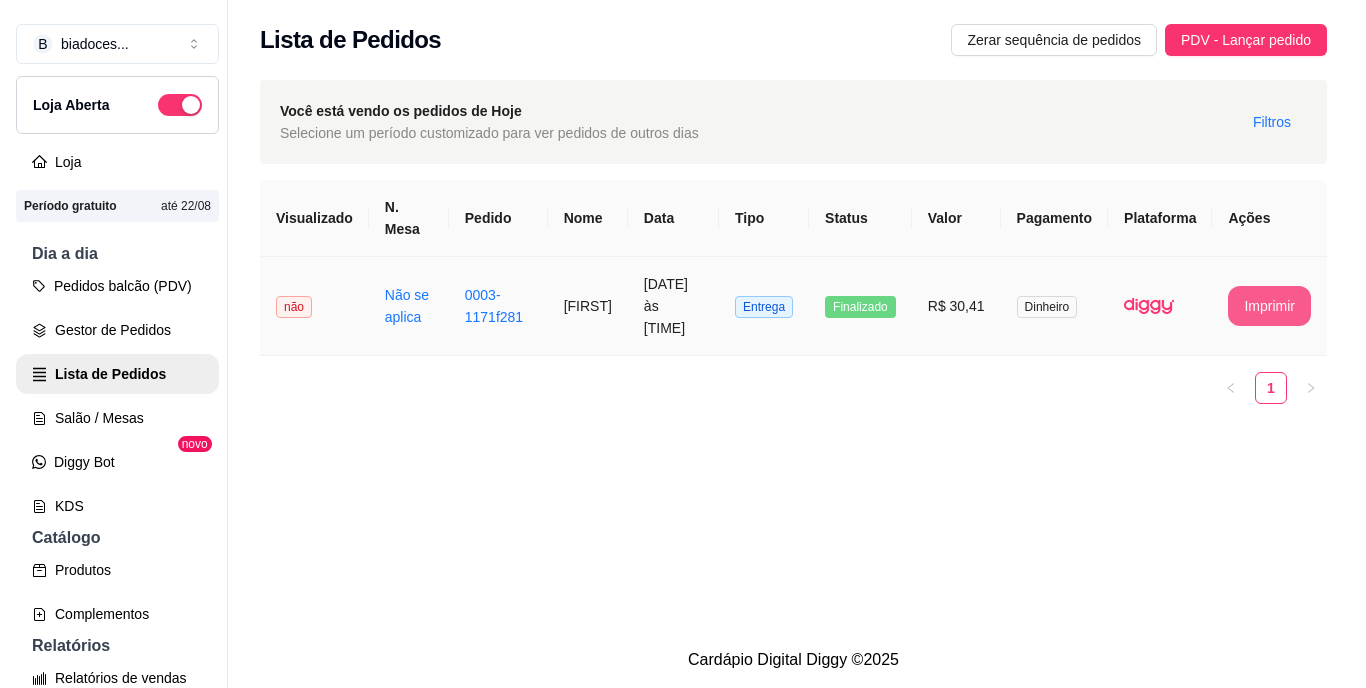 scroll, scrollTop: 0, scrollLeft: 0, axis: both 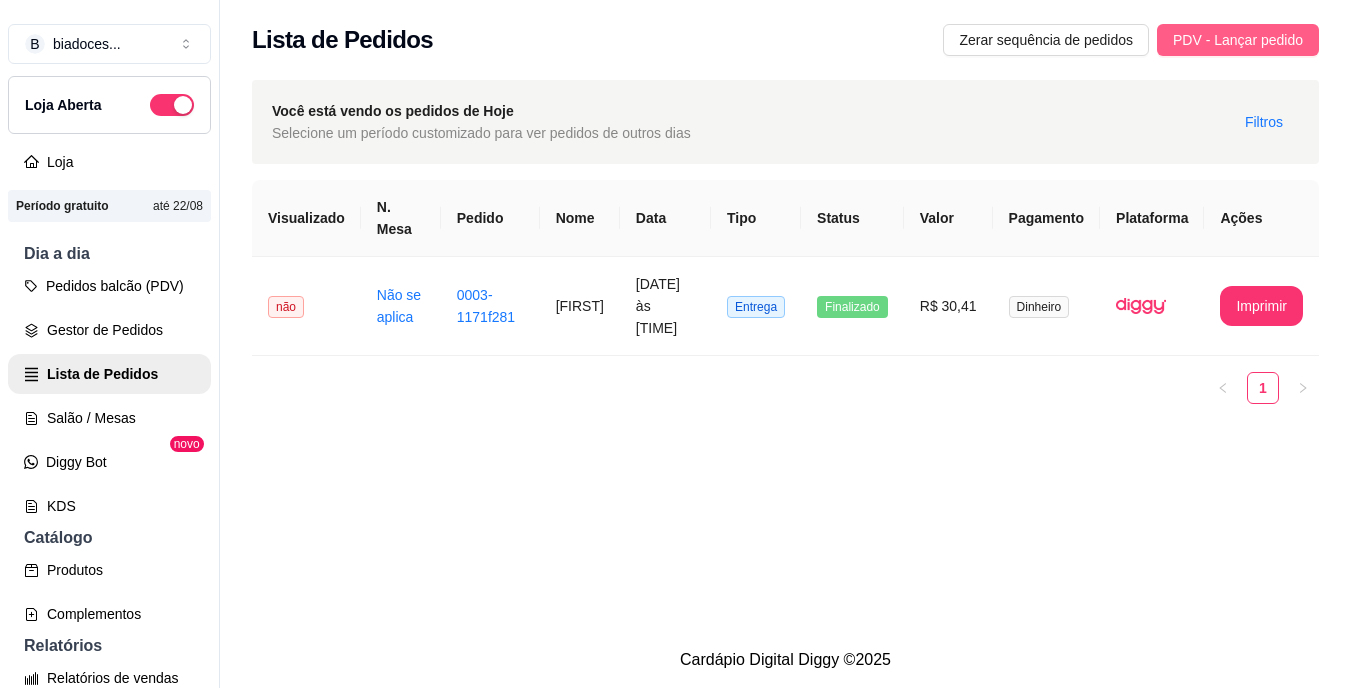 click on "PDV - Lançar pedido" at bounding box center [1238, 40] 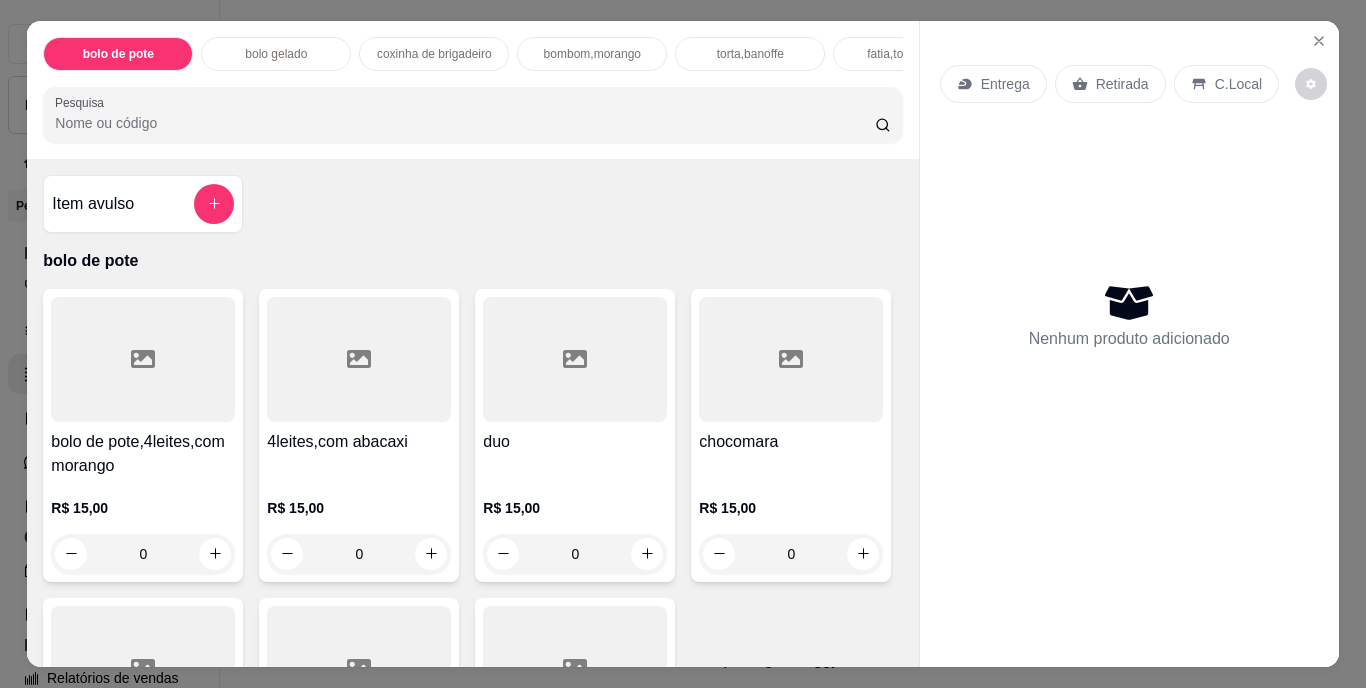 click on "Entrega" at bounding box center [1005, 84] 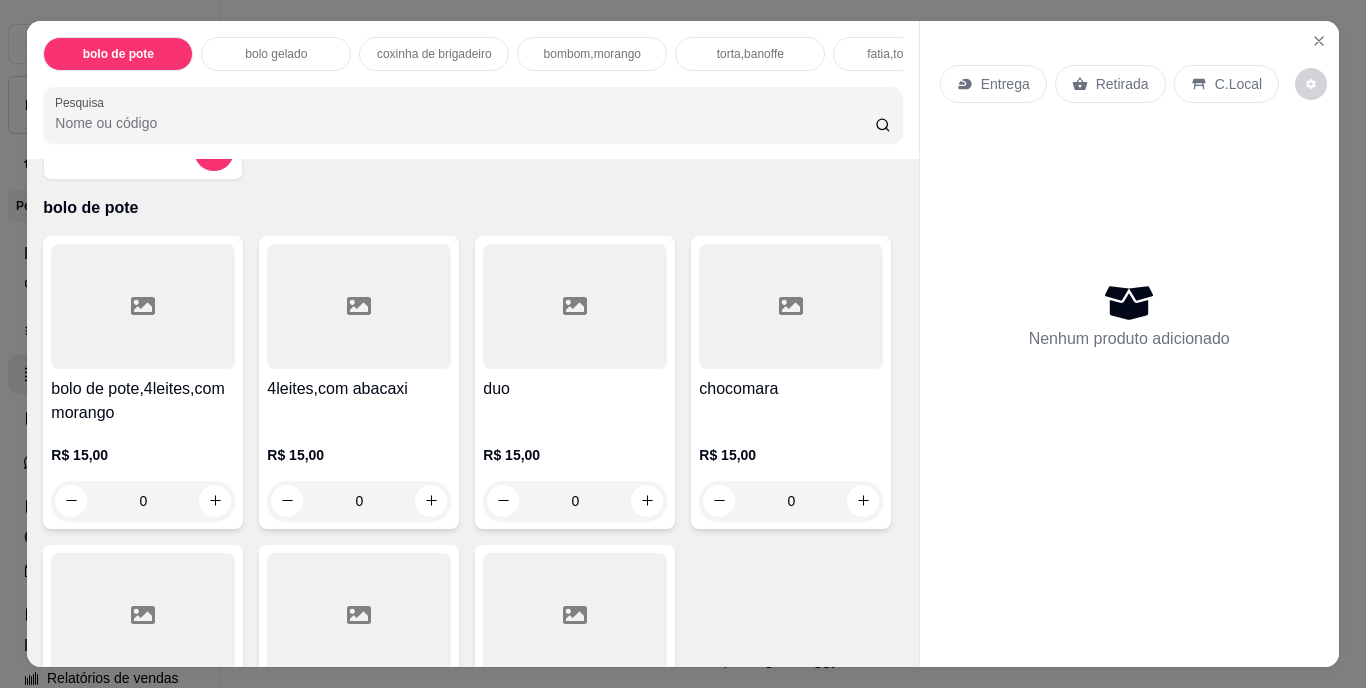 scroll, scrollTop: 0, scrollLeft: 0, axis: both 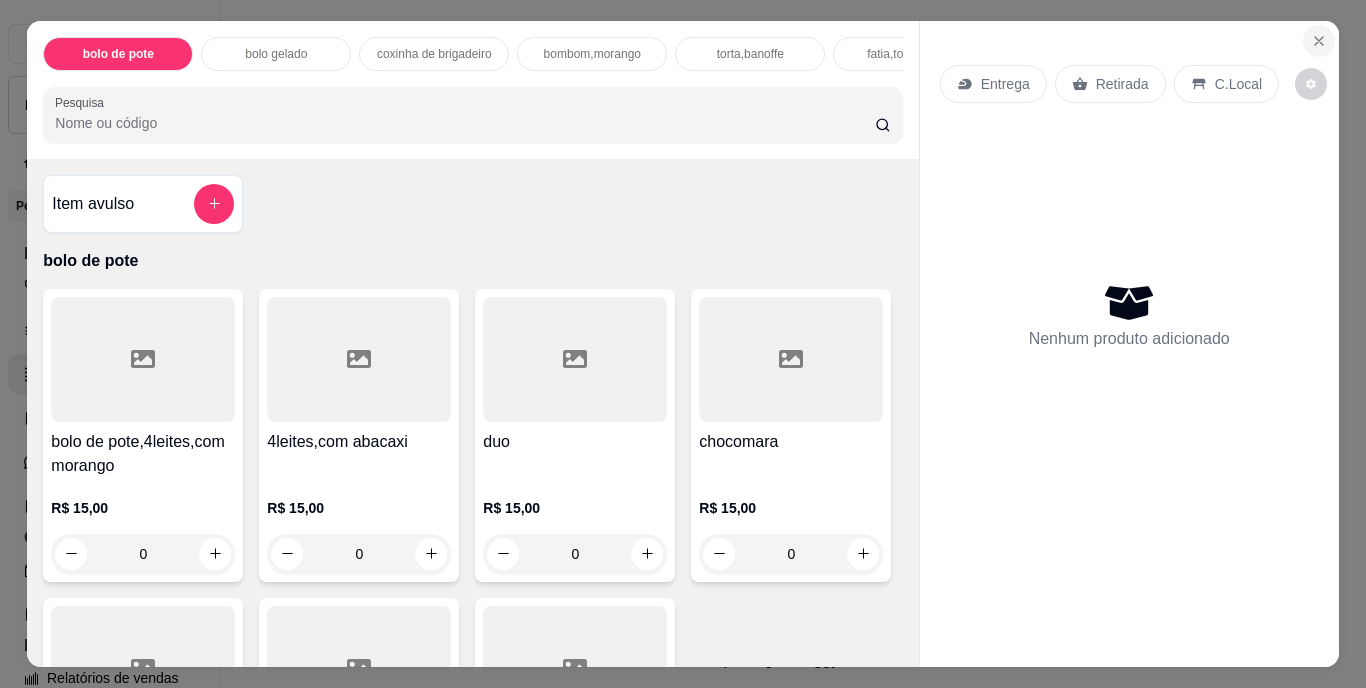 click 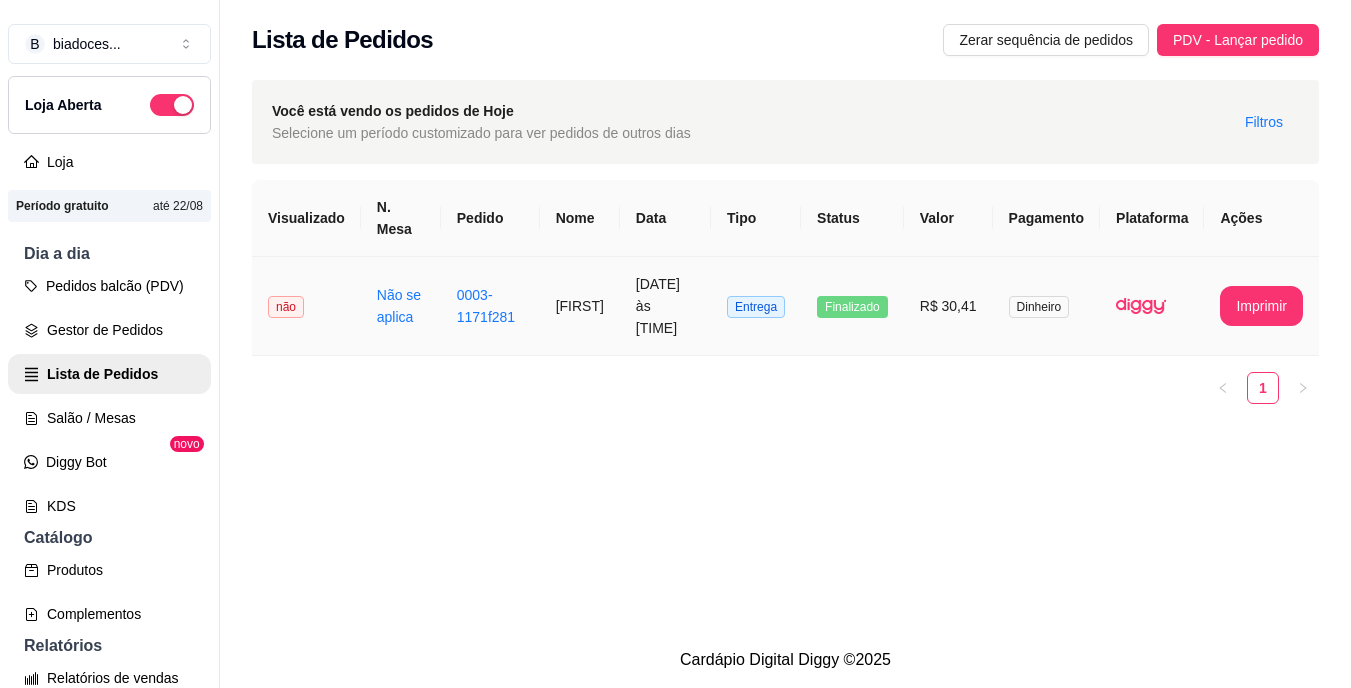 click on "não" at bounding box center [306, 306] 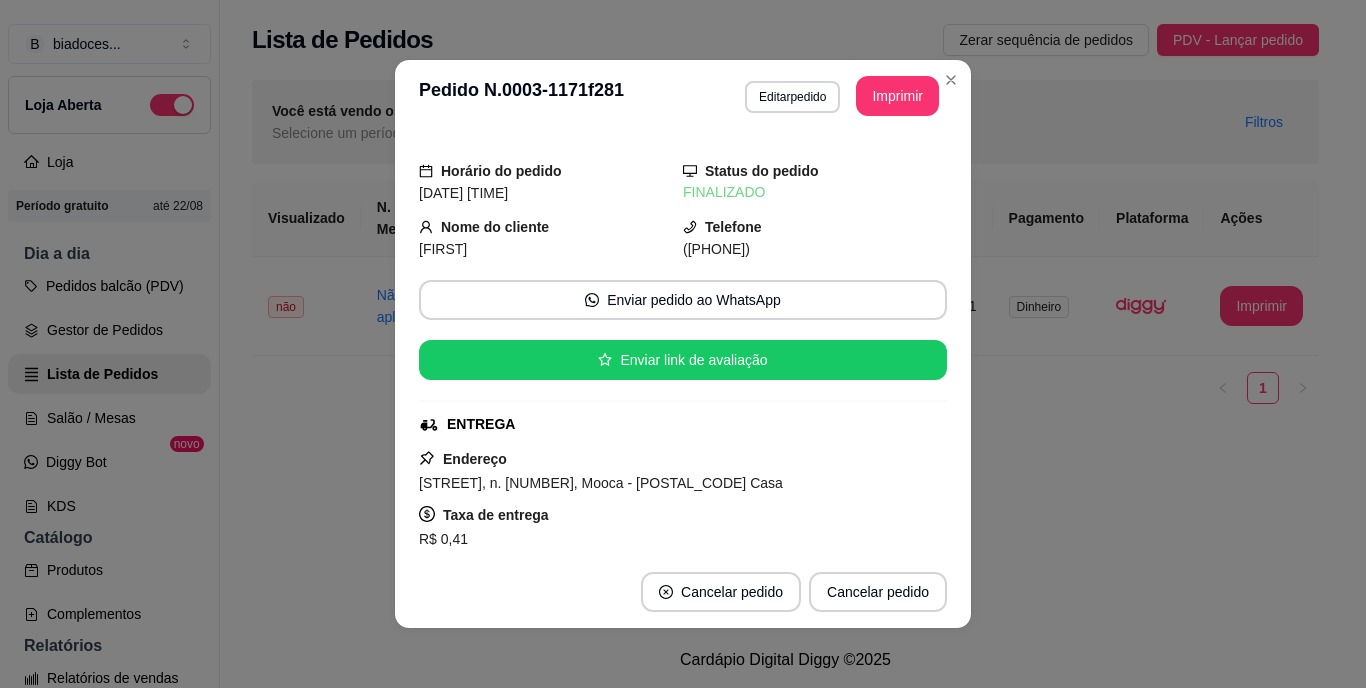 click on "Horário do pedido [DATE] [TIME] Status do pedido FINALIZADO Nome do cliente [FIRST]  Telefone [PHONE] Enviar pedido ao WhatsApp Enviar link de avaliação ENTREGA Endereço  [STREET], n. [NUMBER], Mooca  - [POSTAL_CODE] Casa Taxa de entrega  R$ 0,41 Copiar Endereço Vincular motoboy Pagamento Dinheiro   R$ 30,41 Resumo do pedido 2 x     4leites,com abacaxi R$ 30,00 Subtotal R$ 30,00 Total R$ 30,41" at bounding box center (683, 344) 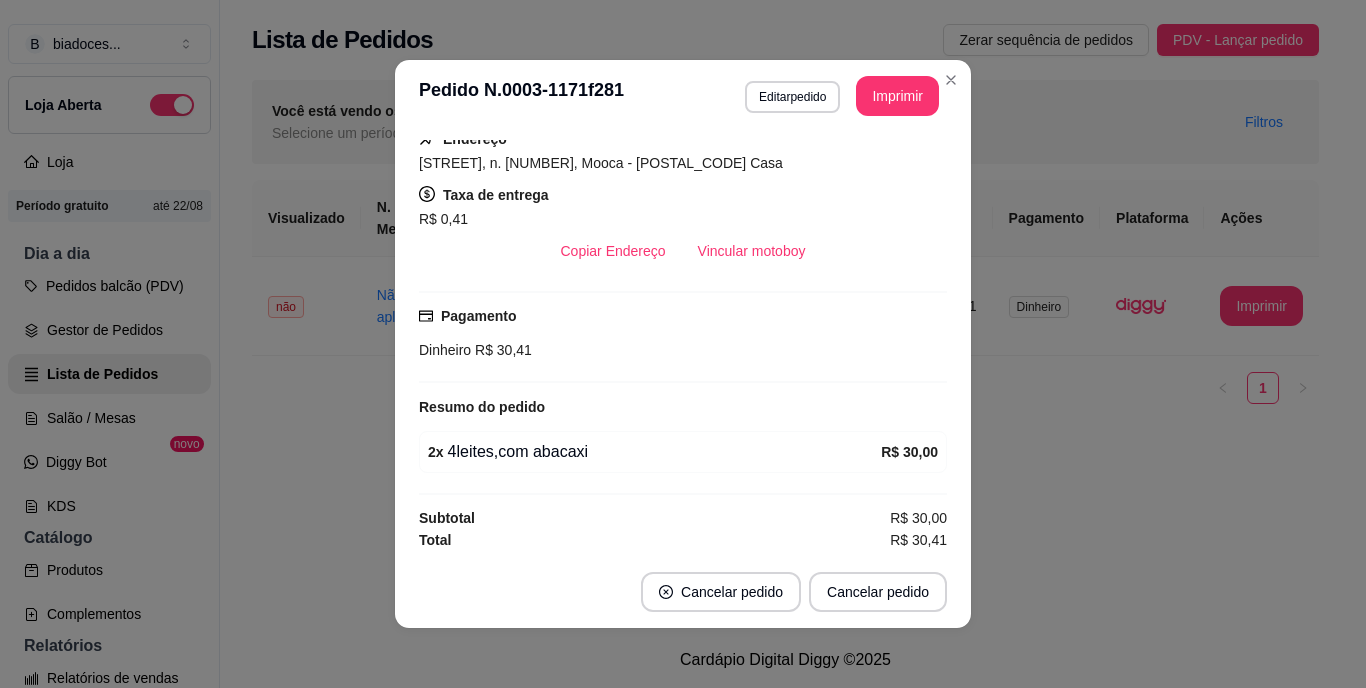 scroll, scrollTop: 323, scrollLeft: 0, axis: vertical 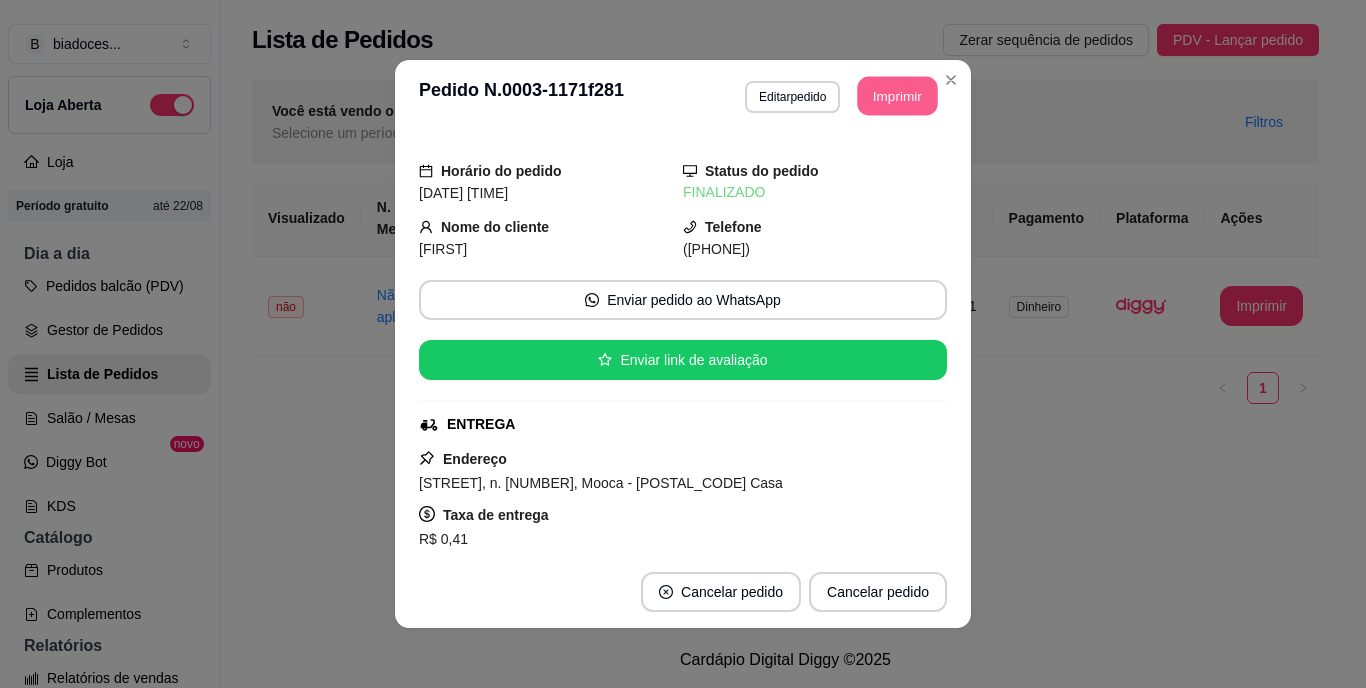 click on "Imprimir" at bounding box center (898, 96) 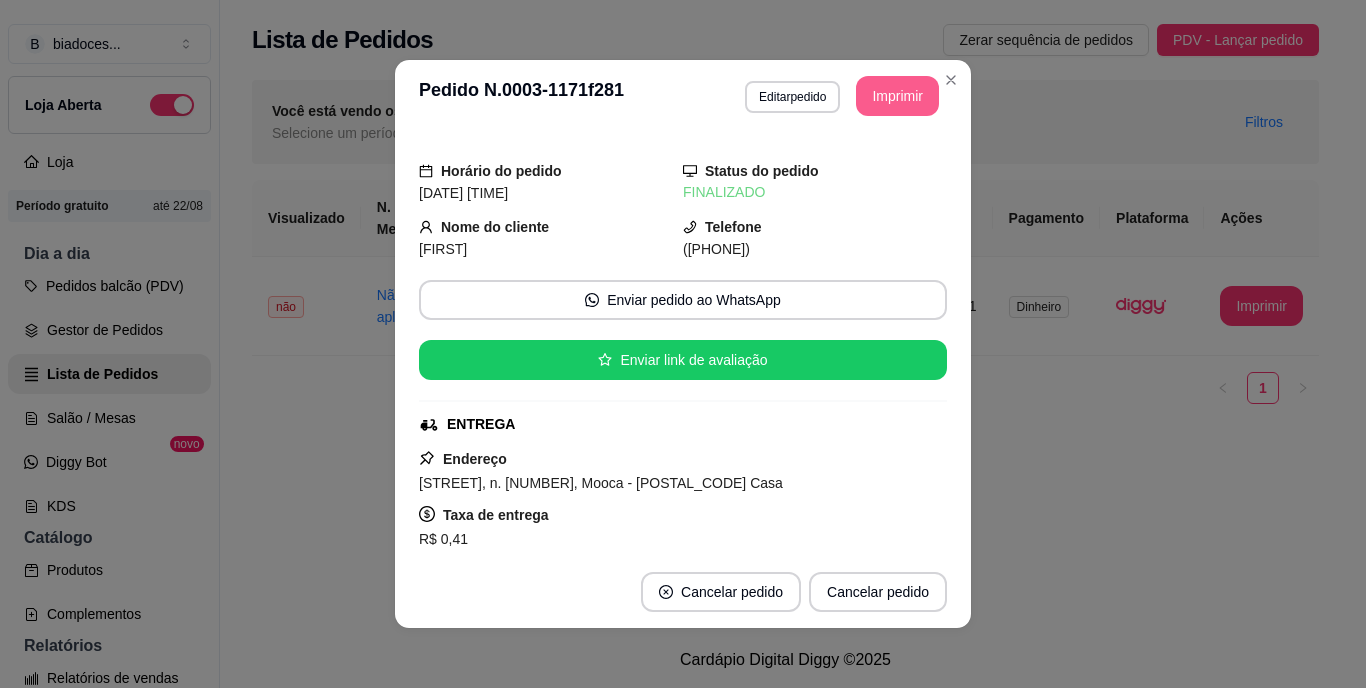 scroll, scrollTop: 0, scrollLeft: 0, axis: both 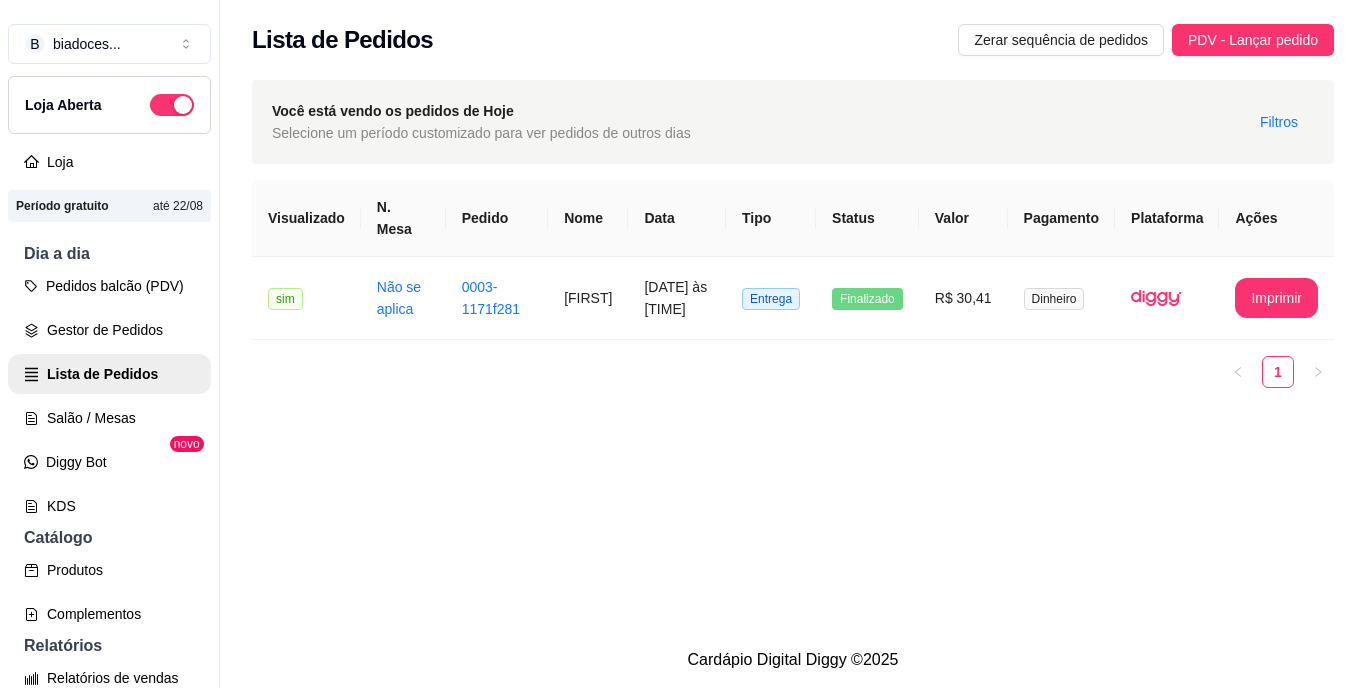 click on "Configurações" at bounding box center (109, 1182) 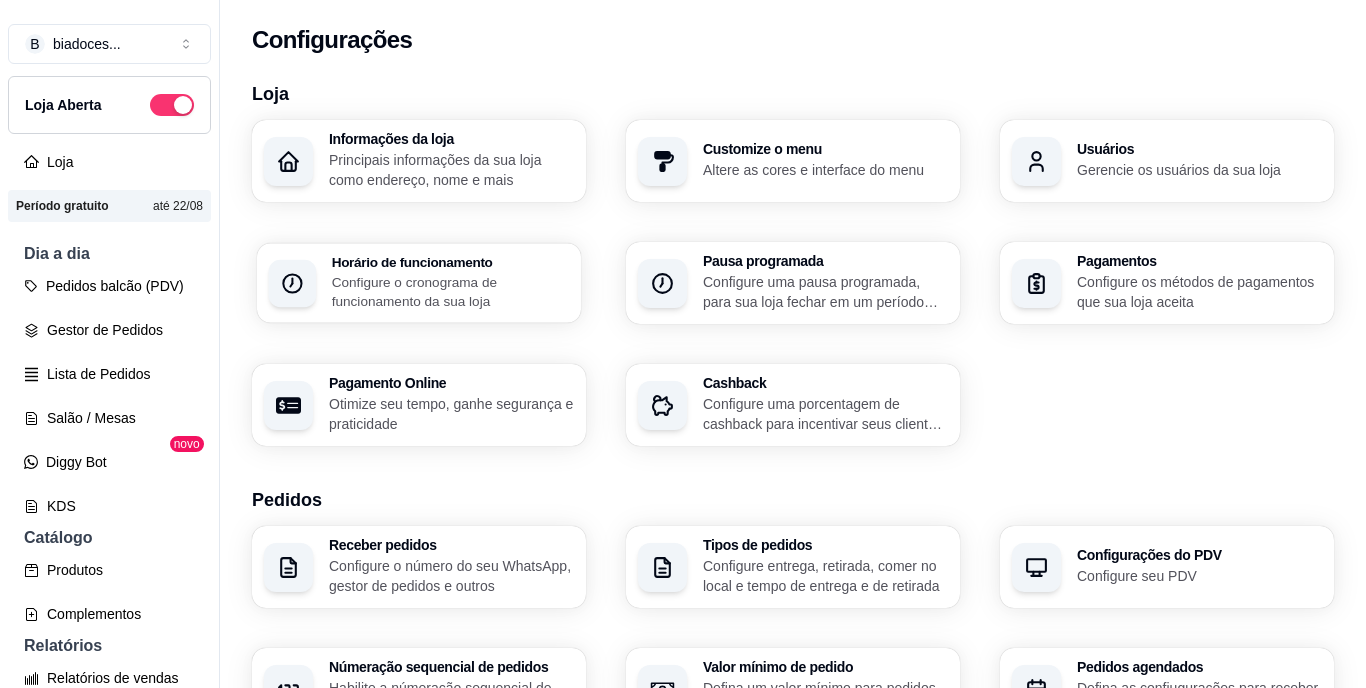 click on "Horário de funcionamento" at bounding box center (451, 262) 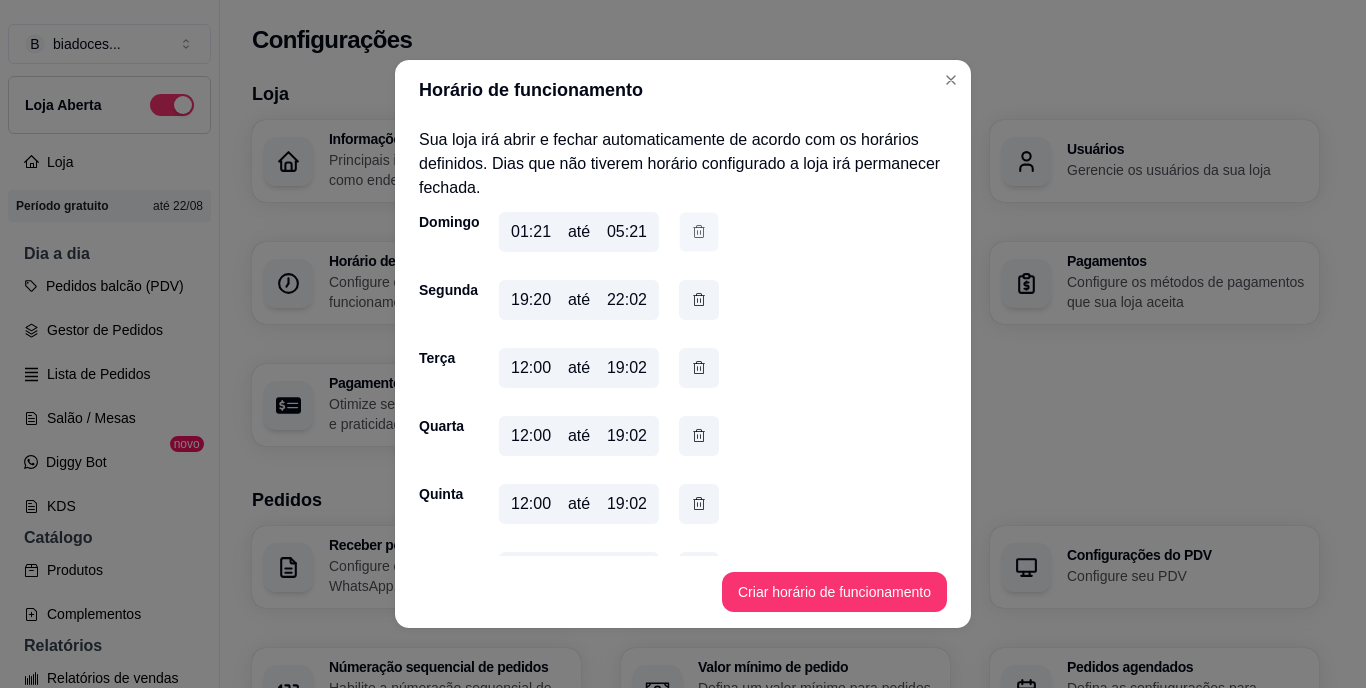 click at bounding box center (699, 232) 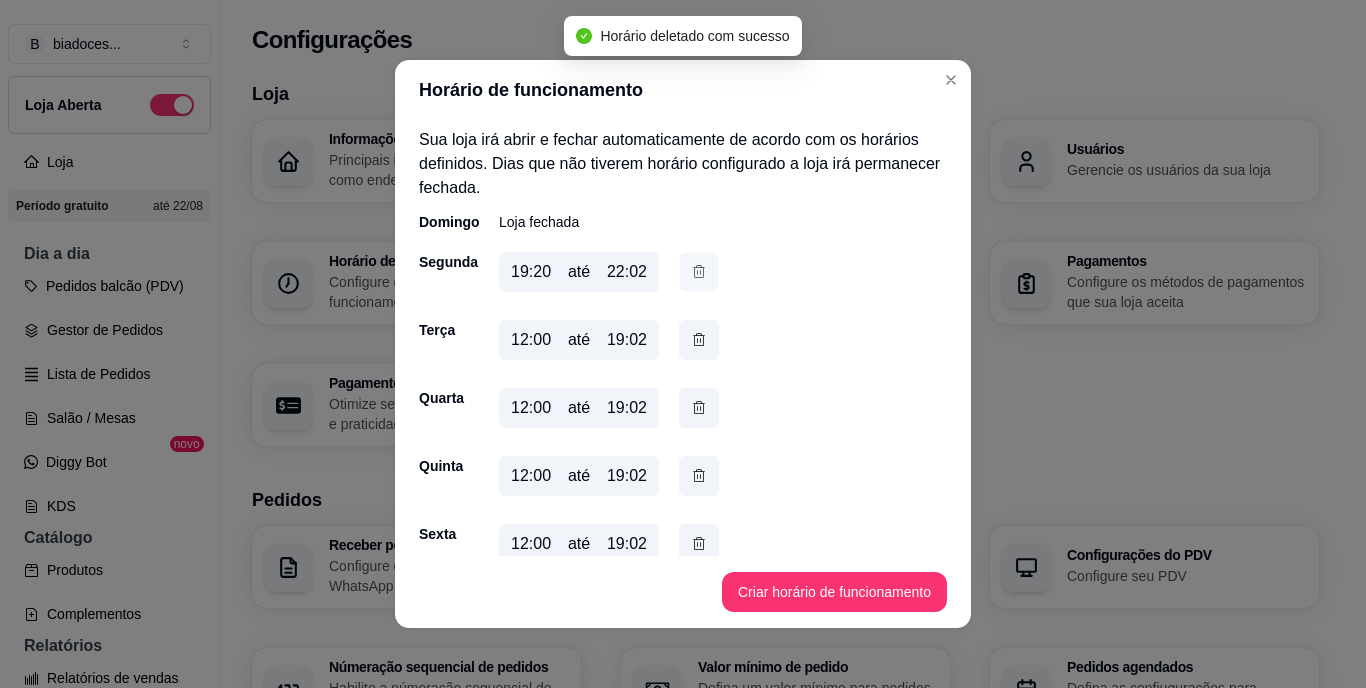 click at bounding box center (699, 272) 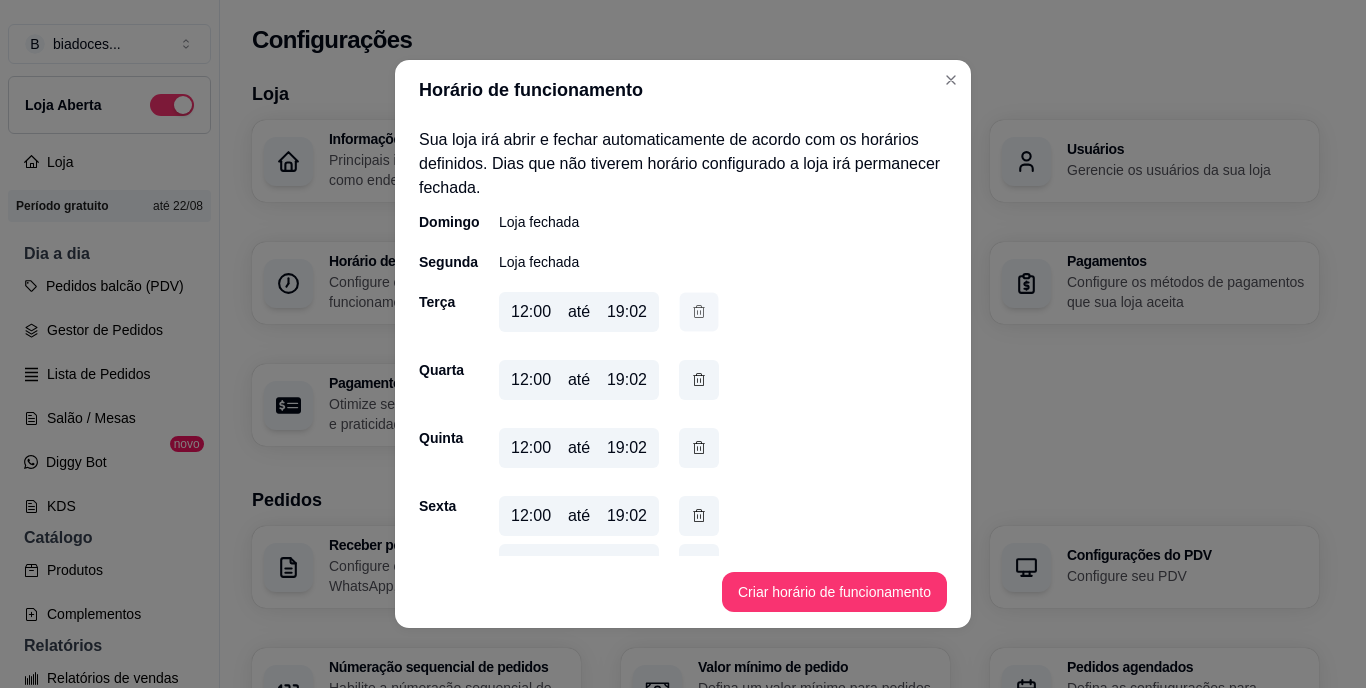 click 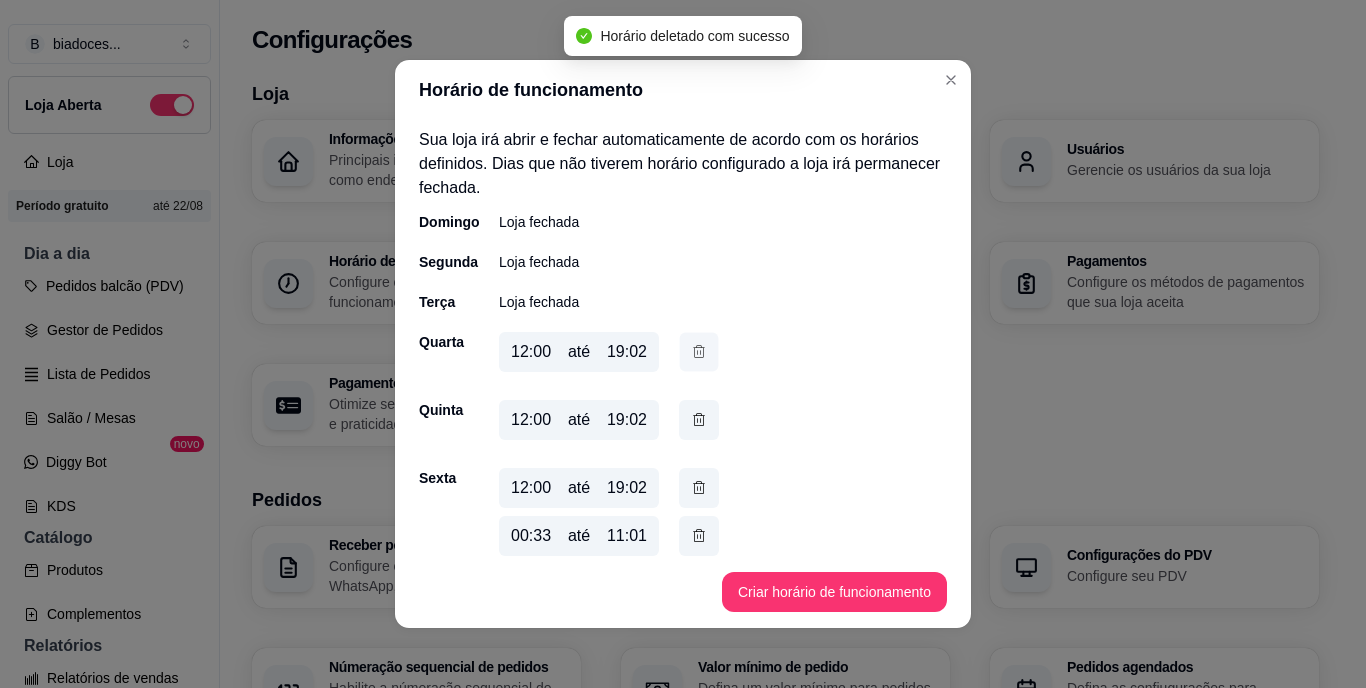 click 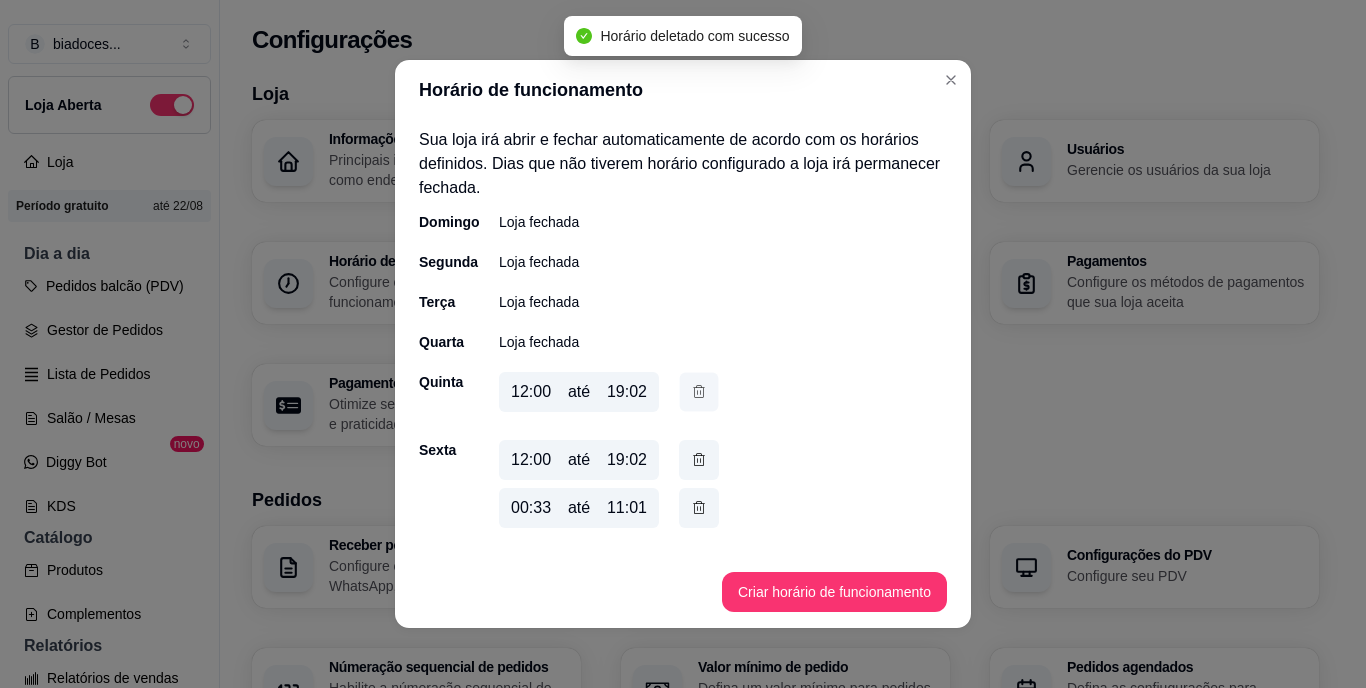 click 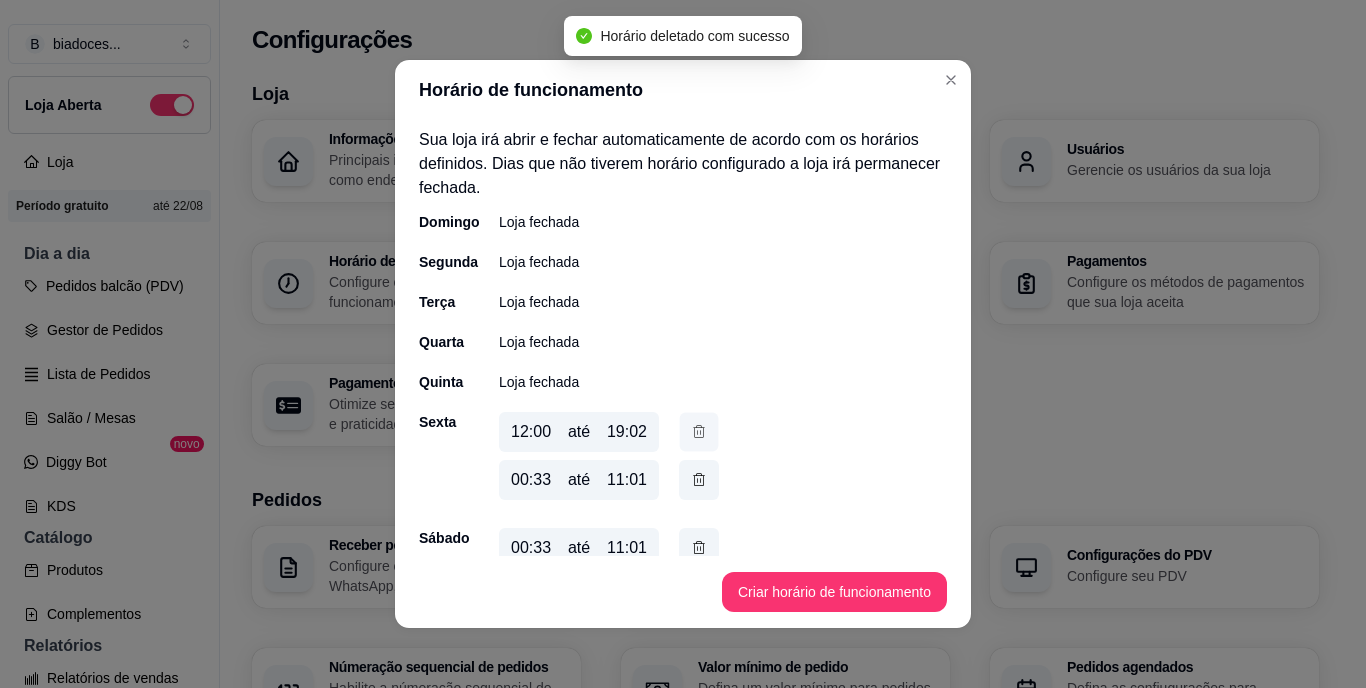 click 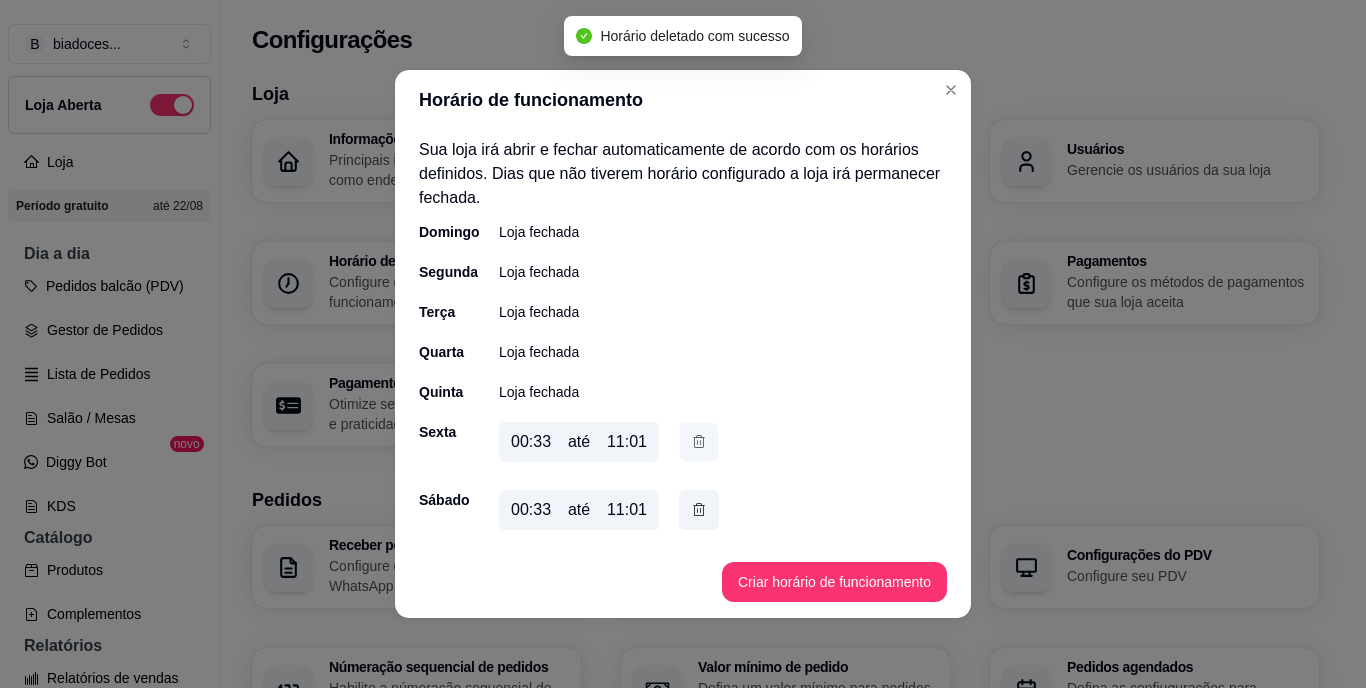 click at bounding box center [699, 442] 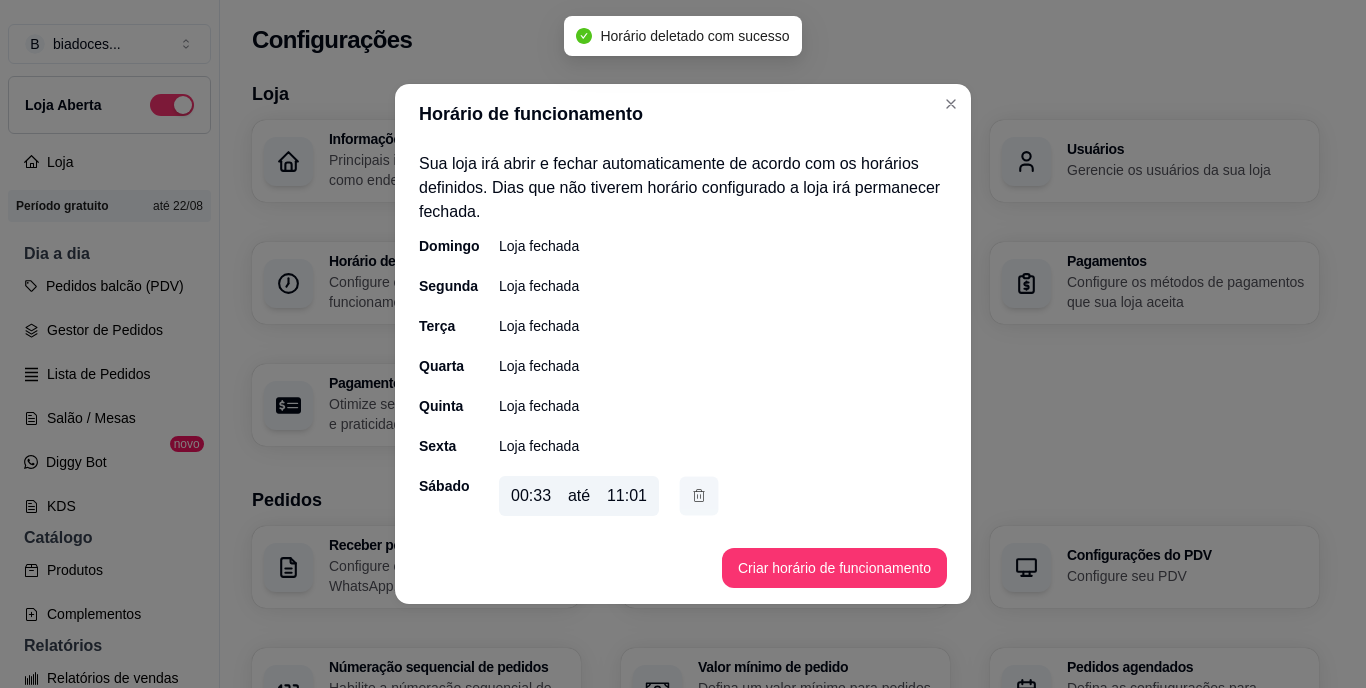 click at bounding box center [699, 496] 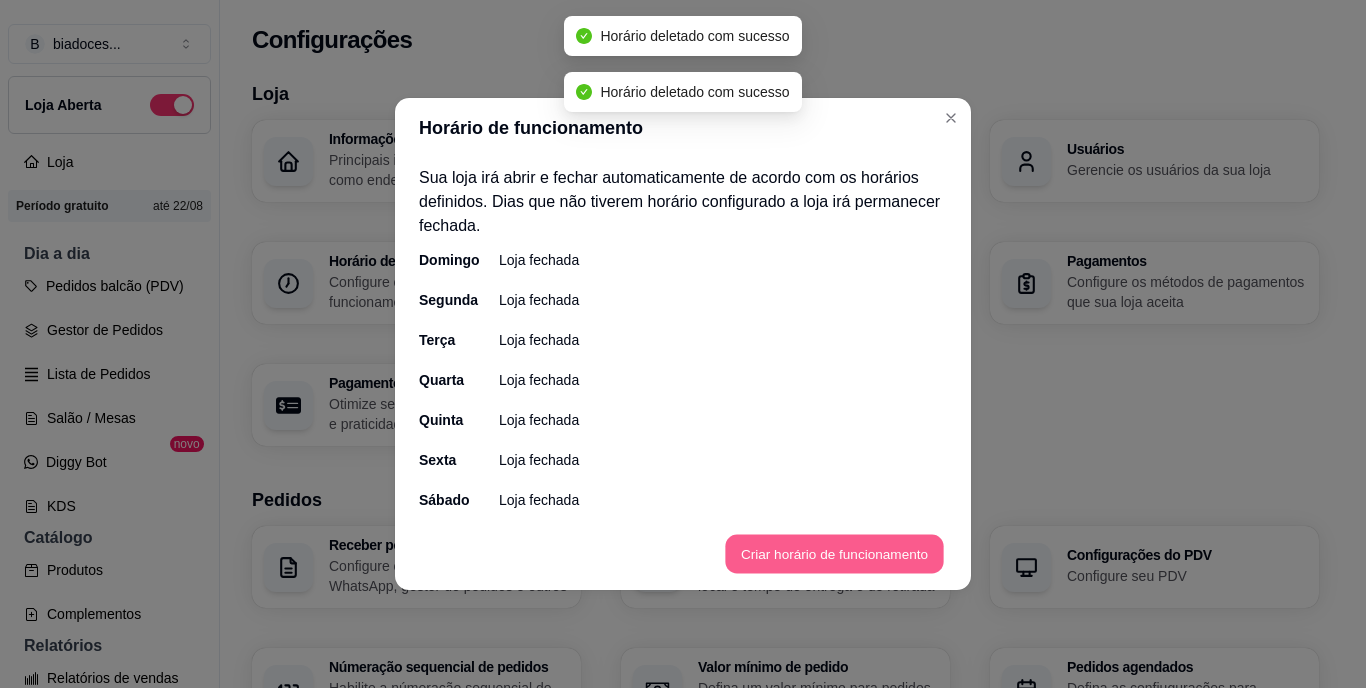 click on "Criar horário de funcionamento" at bounding box center (834, 554) 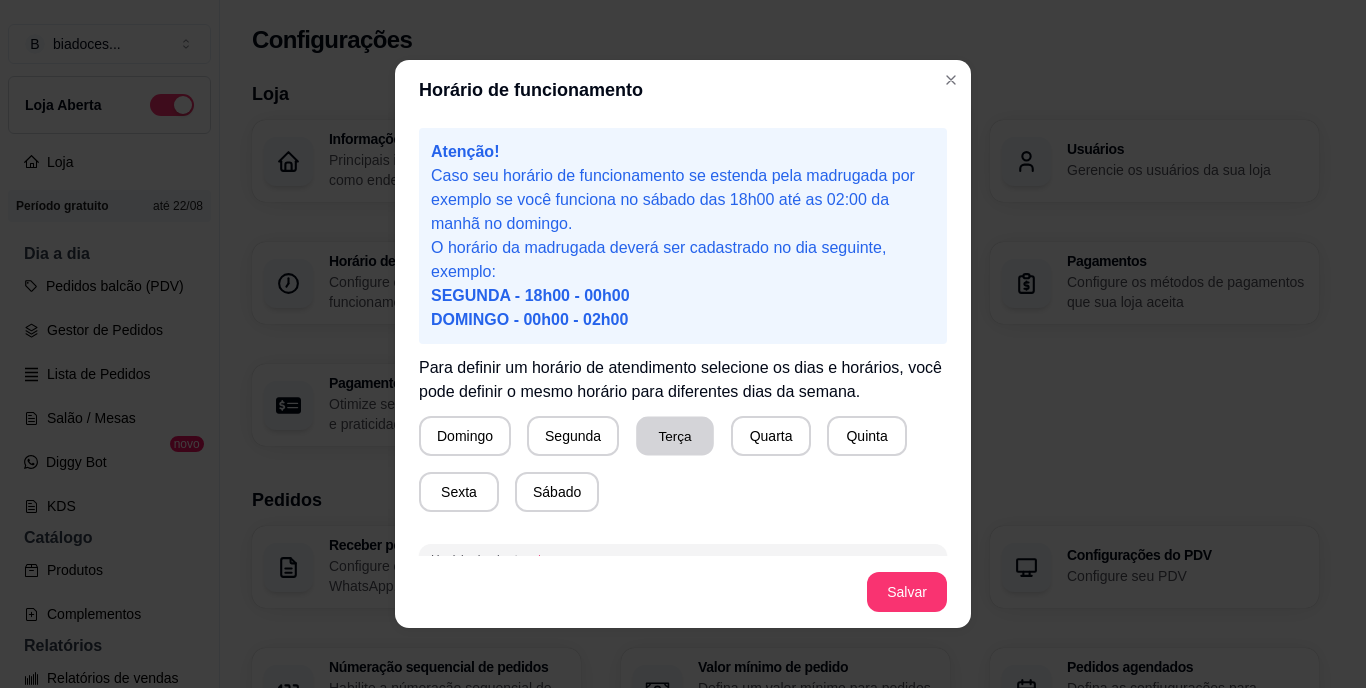 click on "Terça" at bounding box center [675, 436] 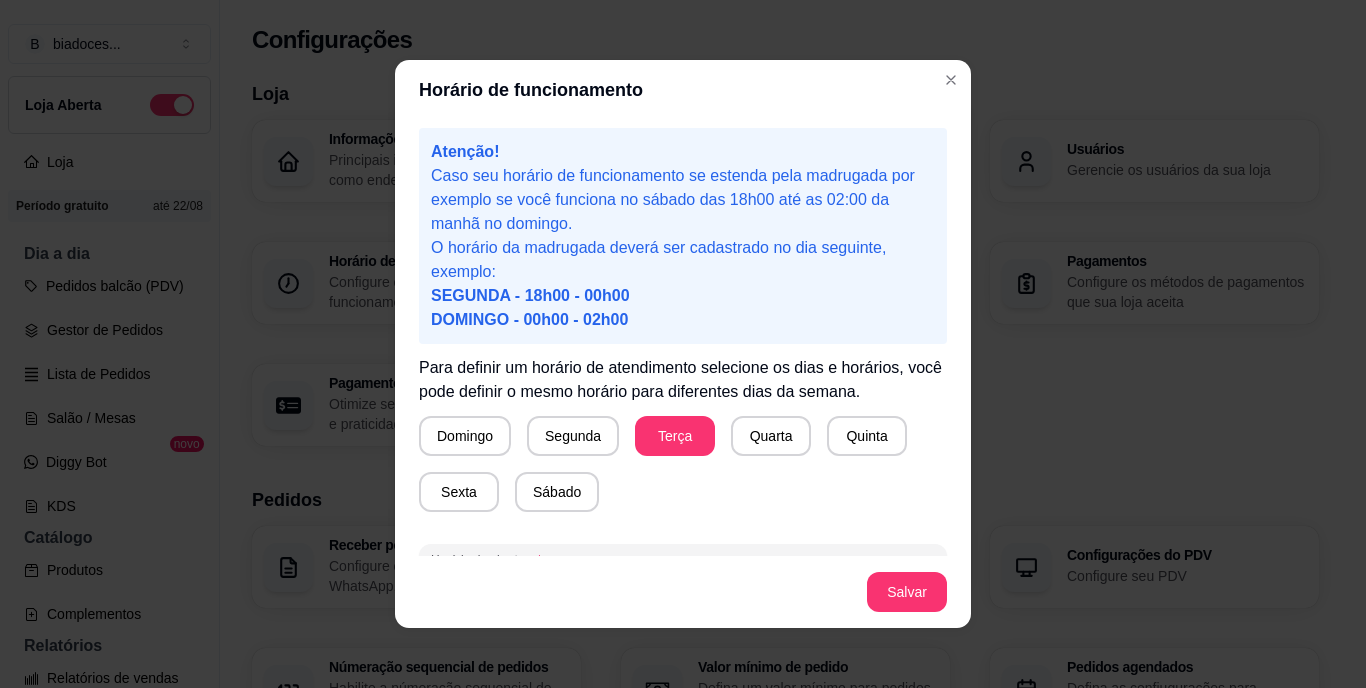 click on "21 : 41" at bounding box center (683, 580) 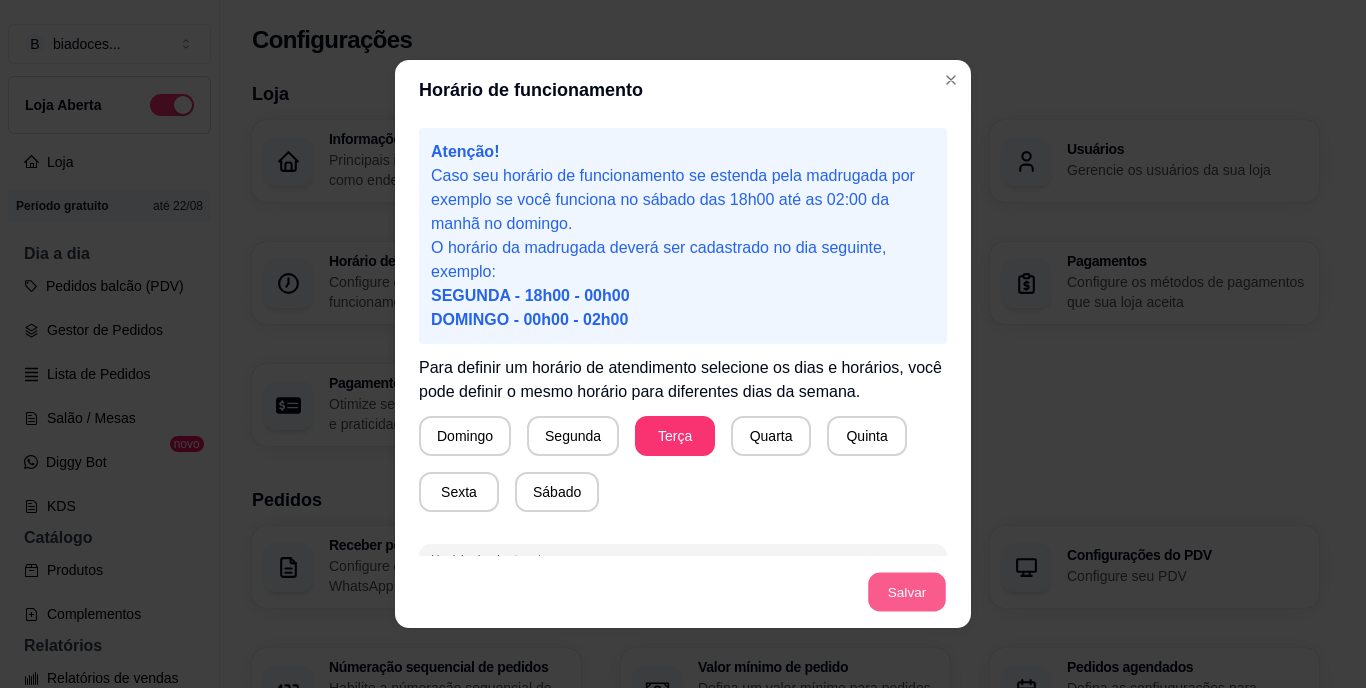 click on "Salvar" at bounding box center (907, 592) 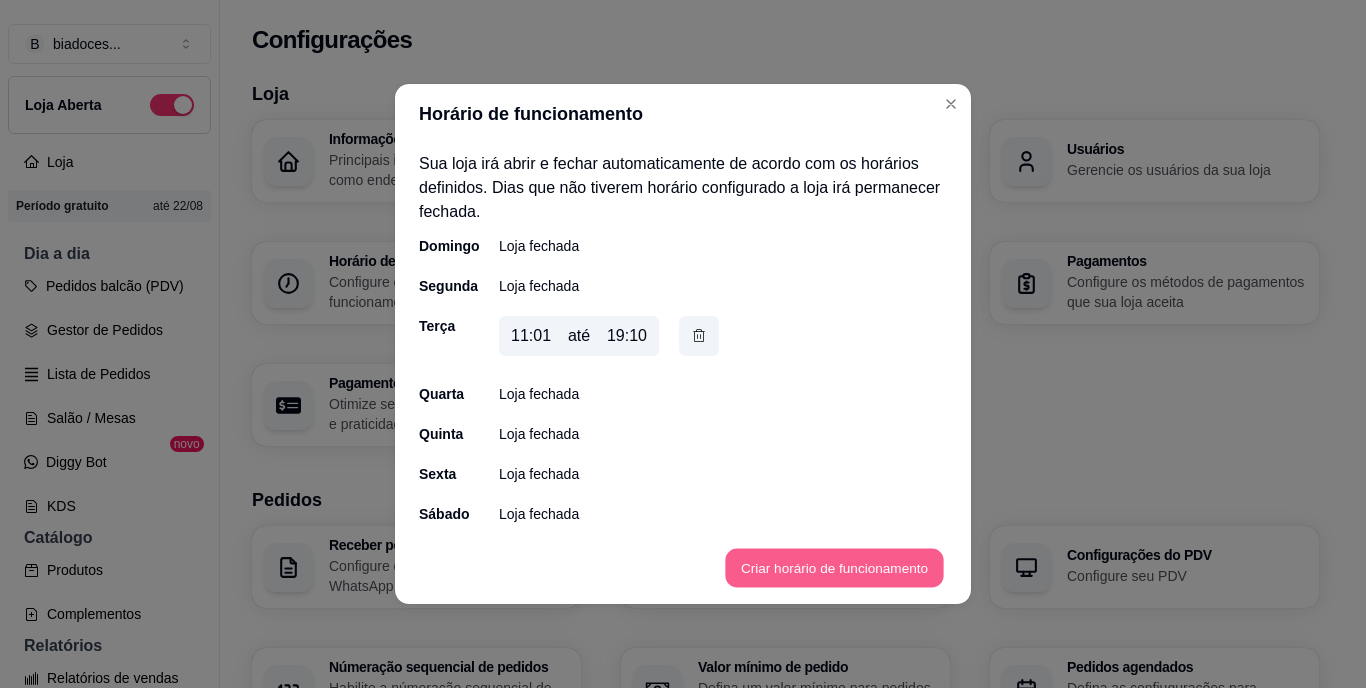 click on "Criar horário de funcionamento" at bounding box center [834, 568] 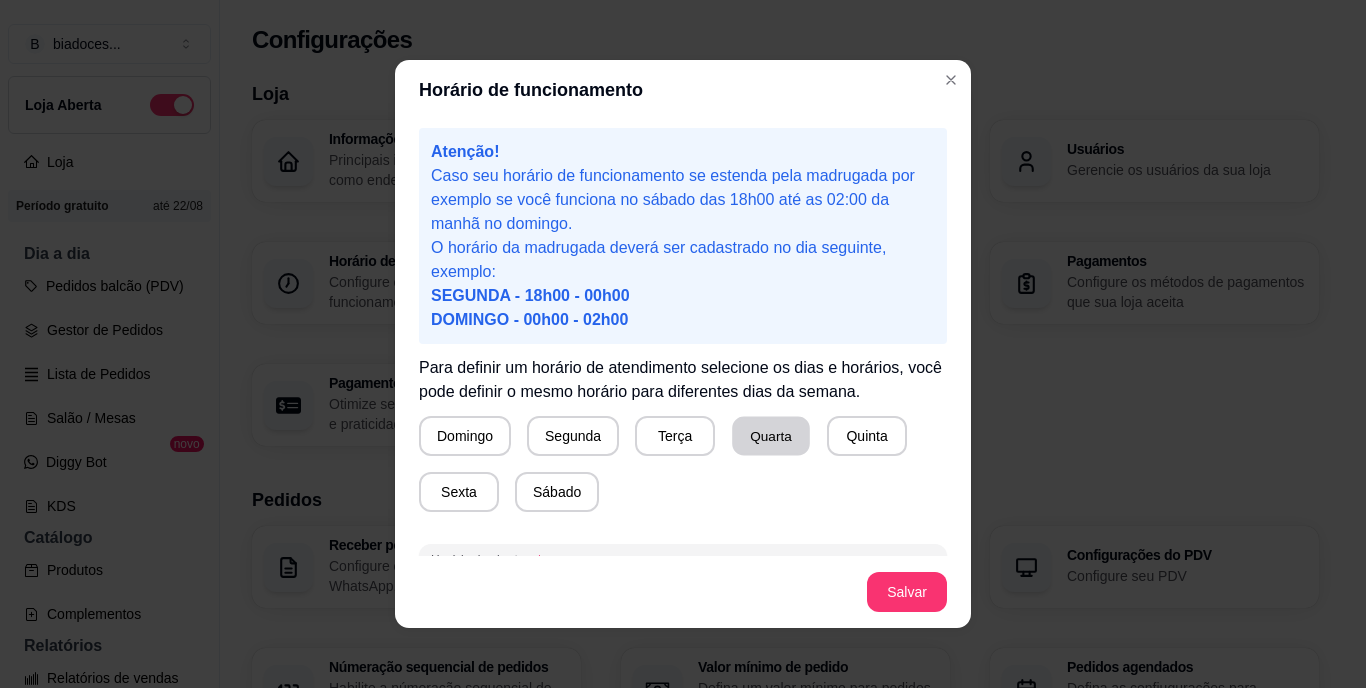 click on "Quarta" at bounding box center (771, 436) 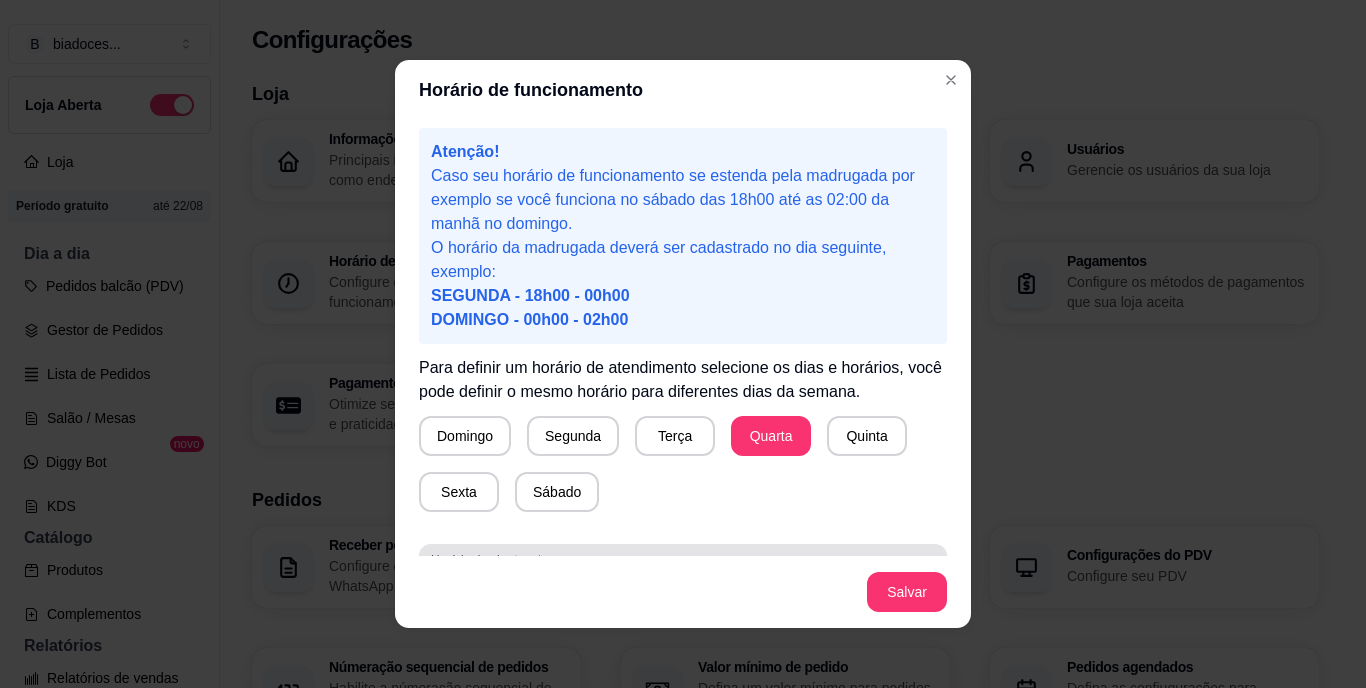 click on "Horário de abertura" at bounding box center (683, 560) 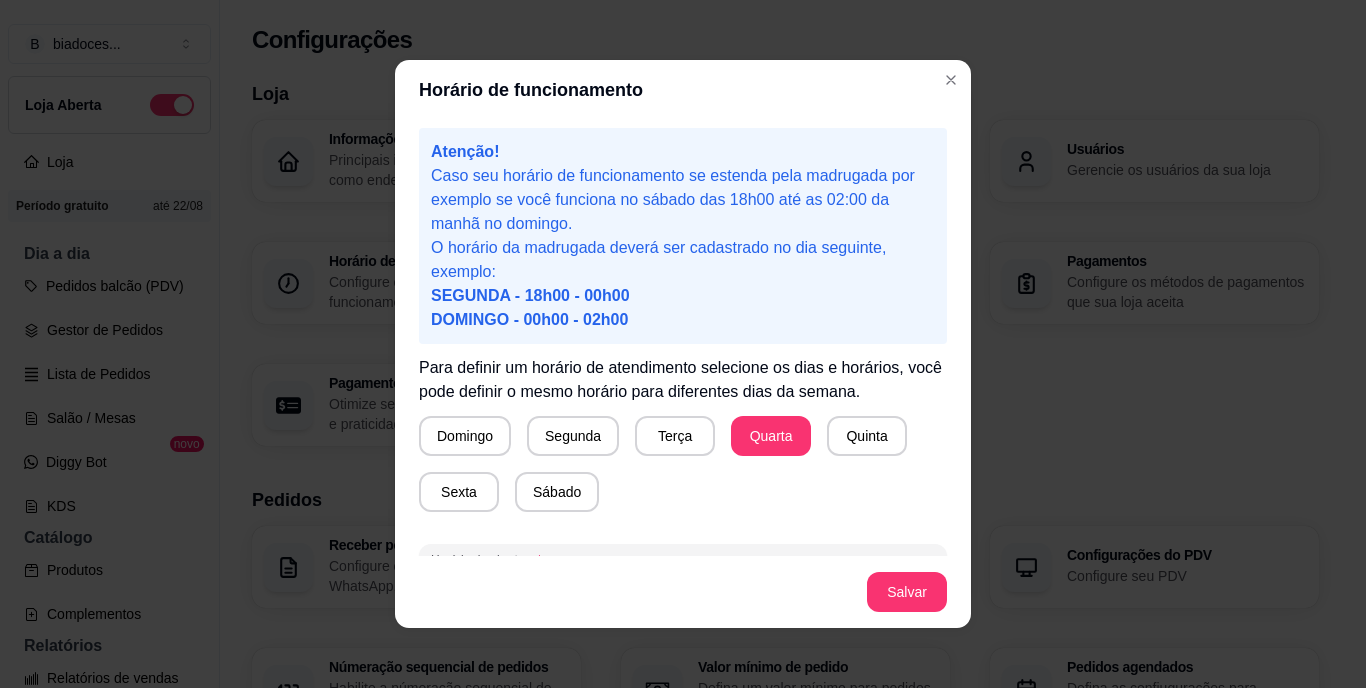 click on "21 : 44" at bounding box center (683, 580) 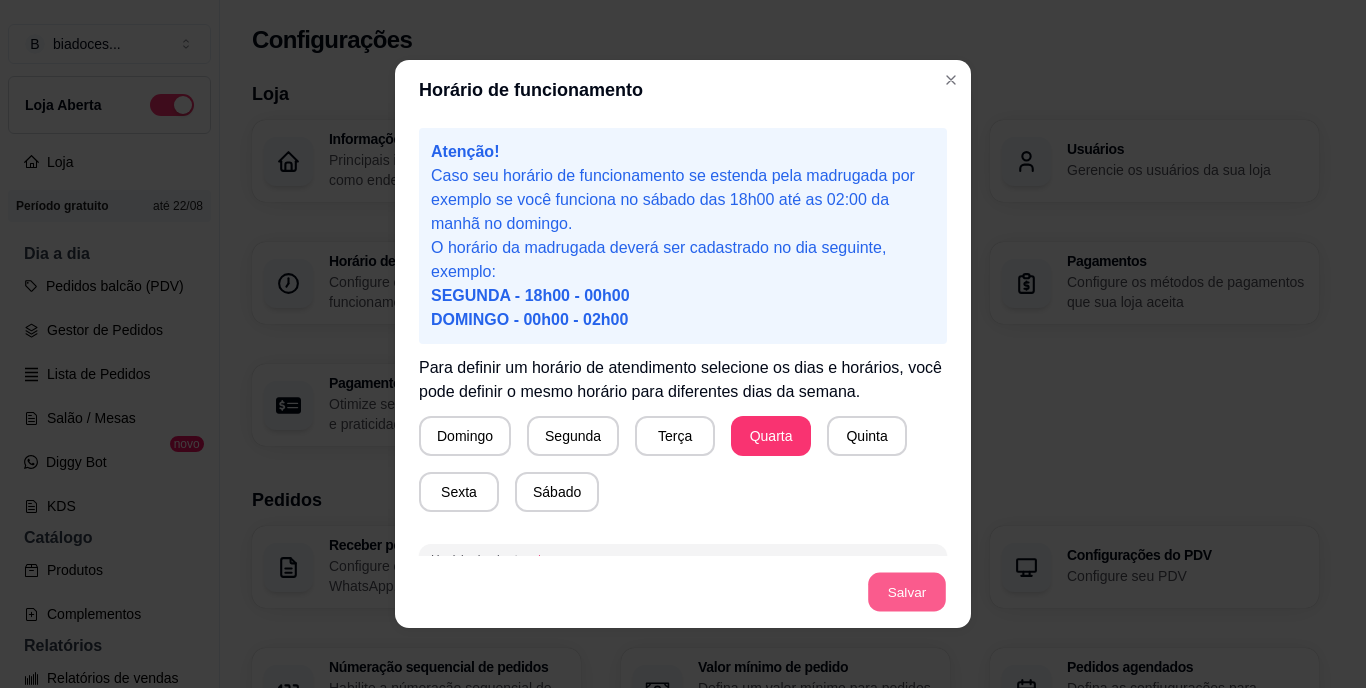 click on "Salvar" at bounding box center [907, 592] 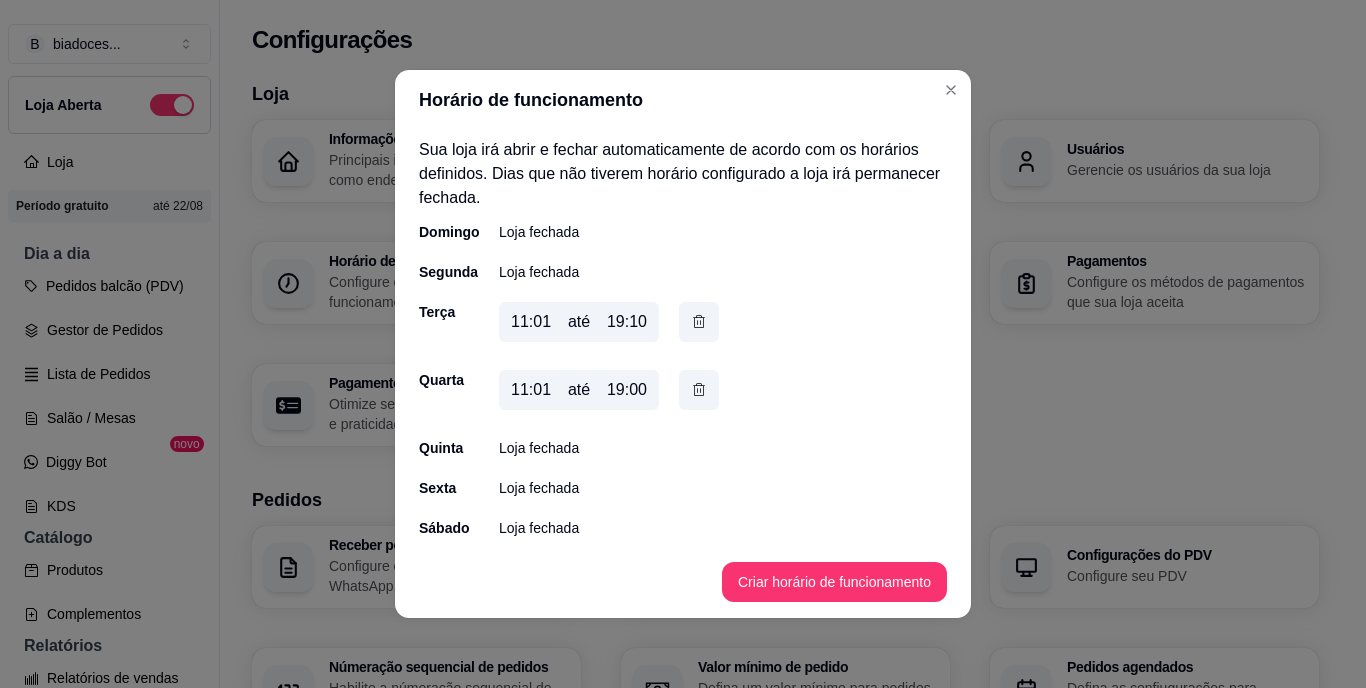 click on "Quinta" at bounding box center [439, 448] 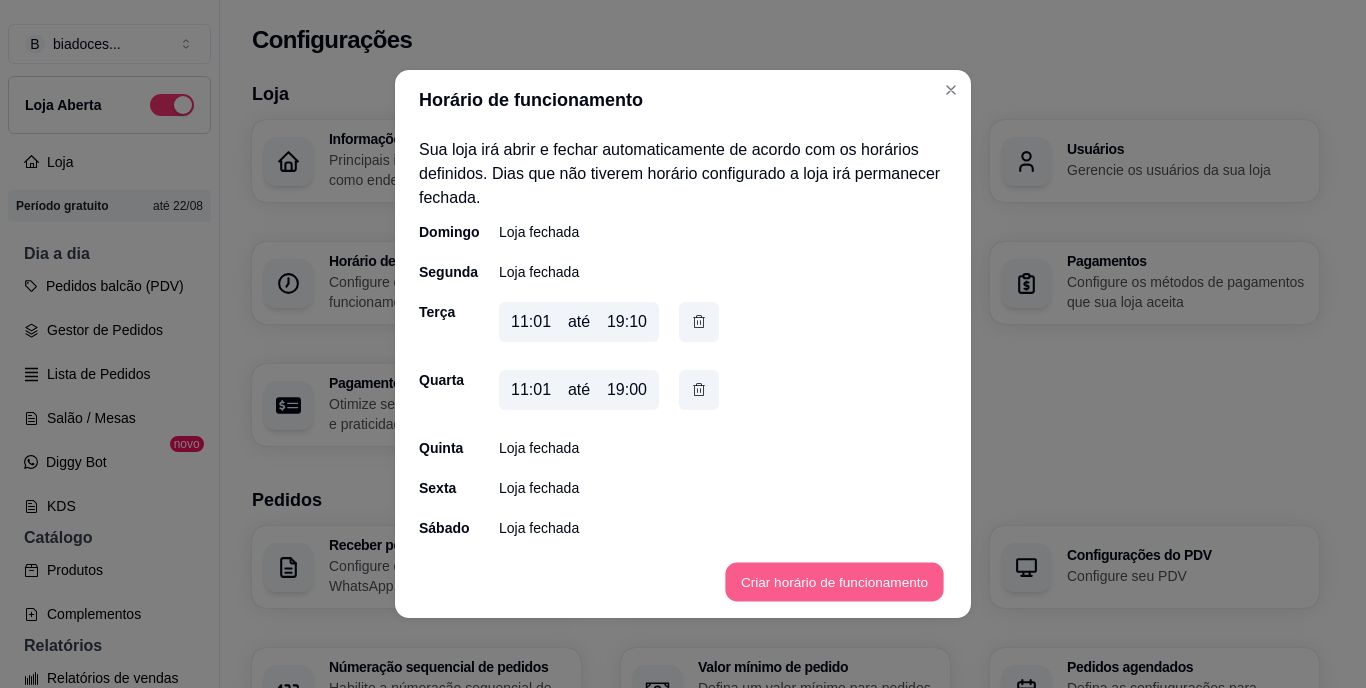 click on "Criar horário de funcionamento" at bounding box center (834, 582) 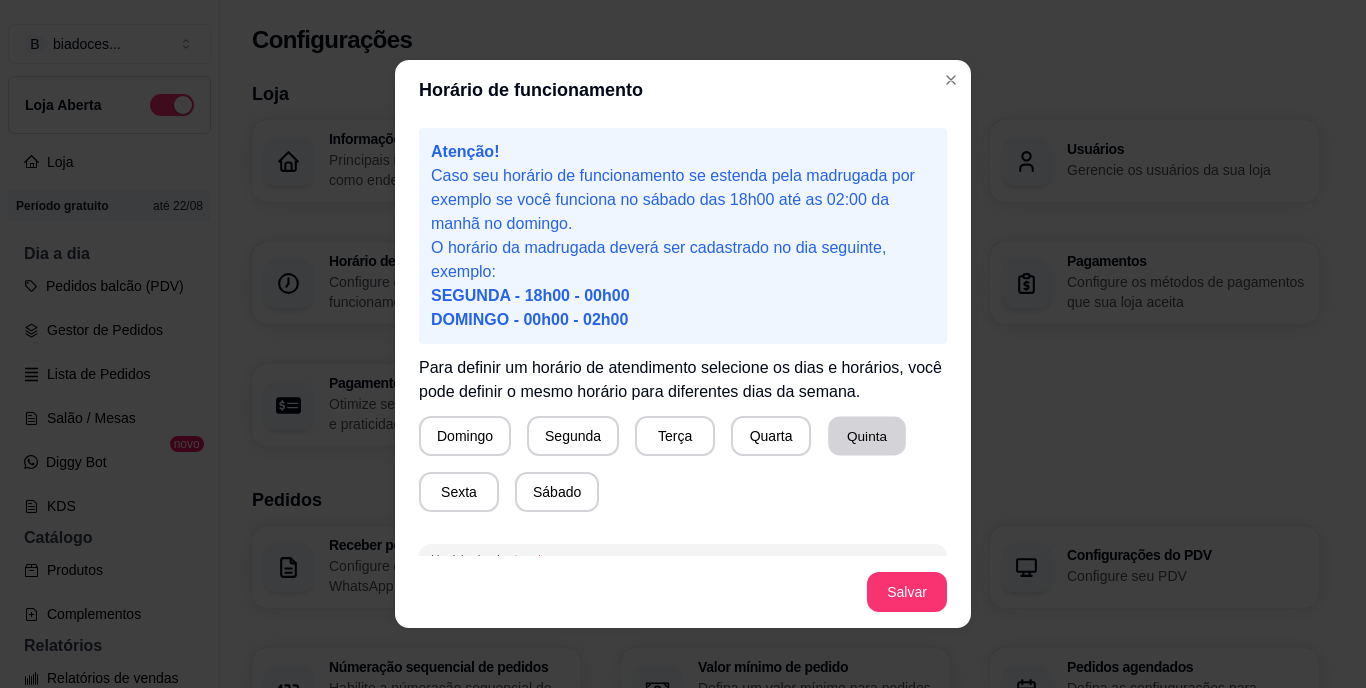 click on "Quinta" at bounding box center [867, 436] 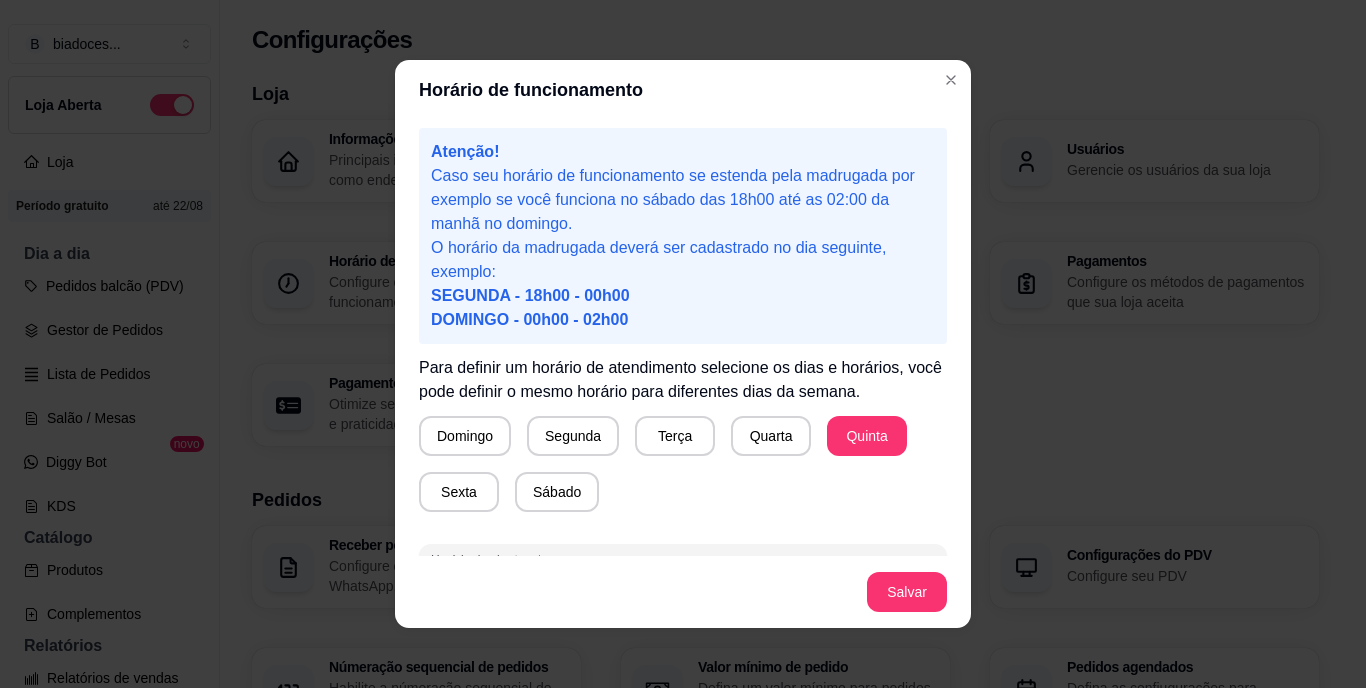 click on "Horário de abertura [TIME]" at bounding box center (683, 572) 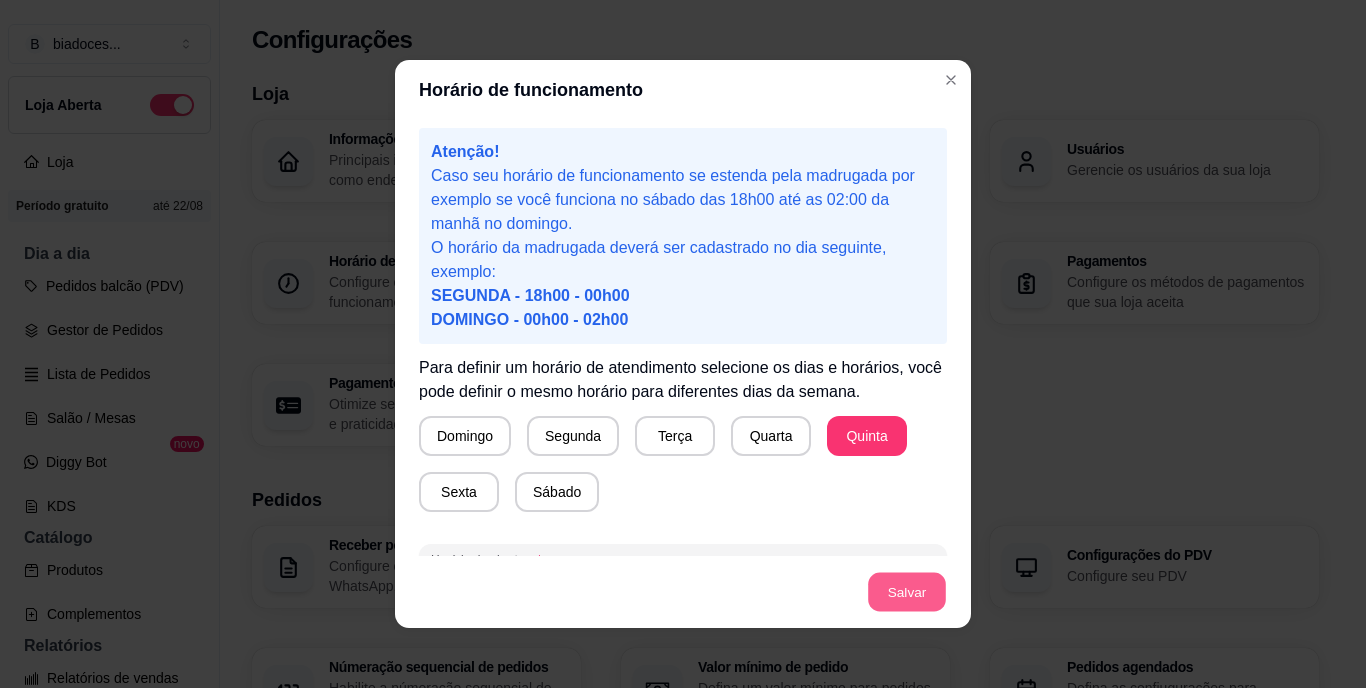 click on "Salvar" at bounding box center (907, 592) 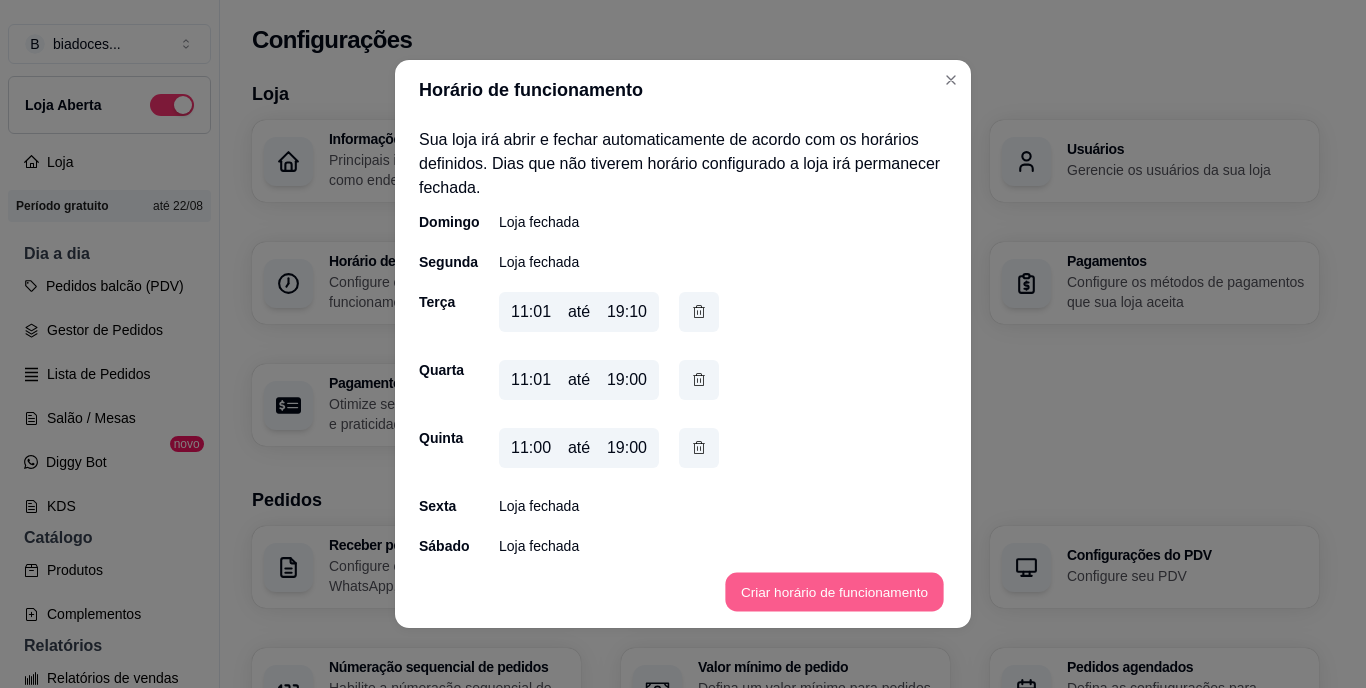click on "Criar horário de funcionamento" at bounding box center (834, 592) 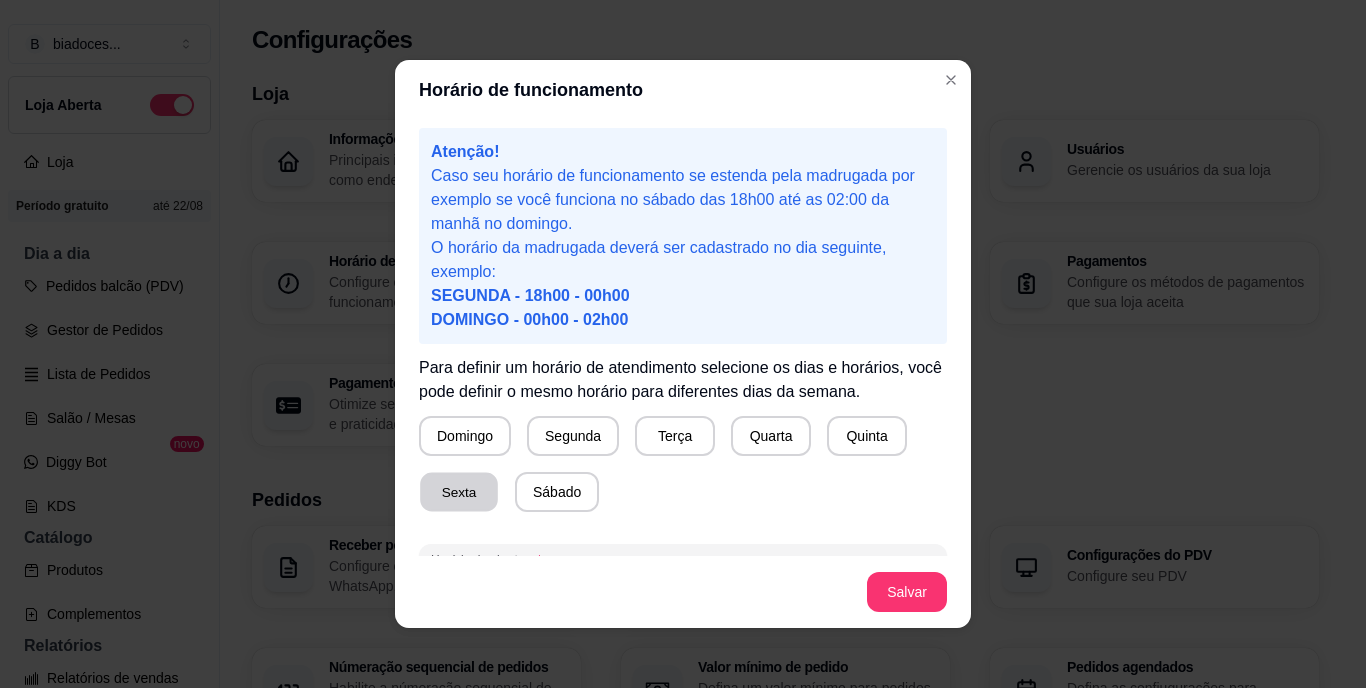 click on "Sexta" at bounding box center (459, 492) 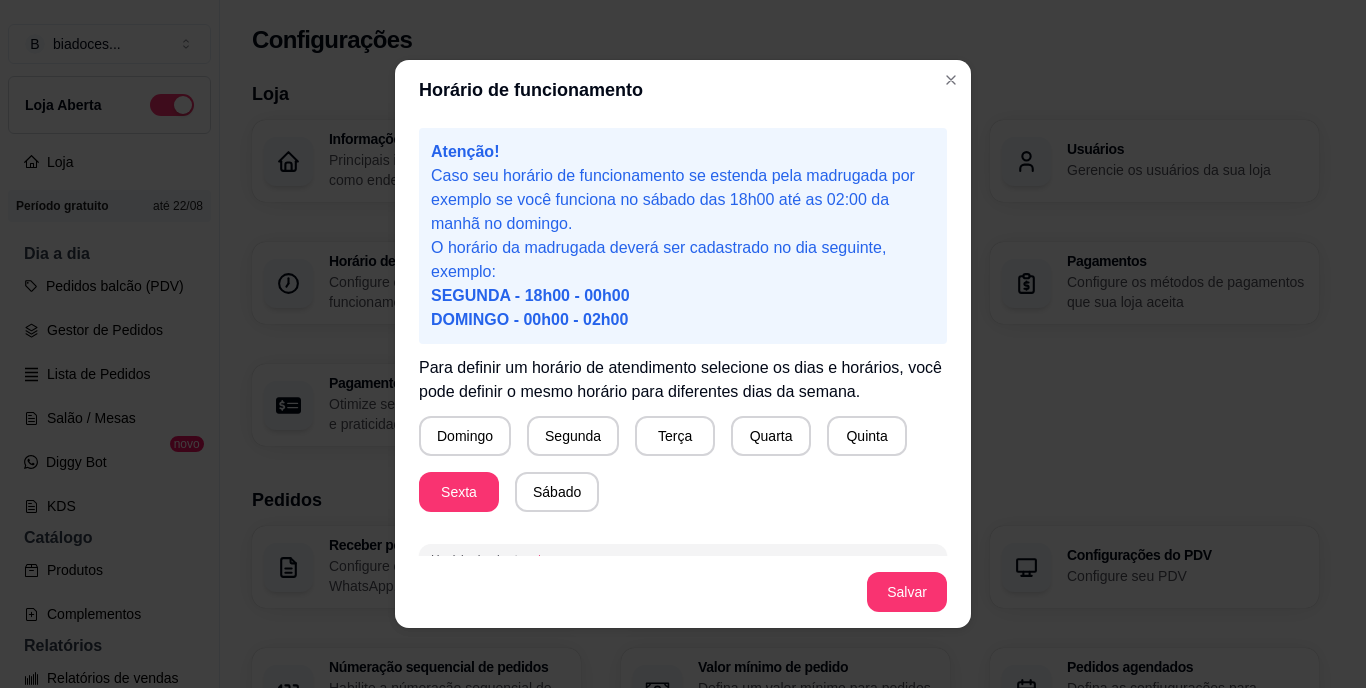 click on "21 : 46" at bounding box center [683, 580] 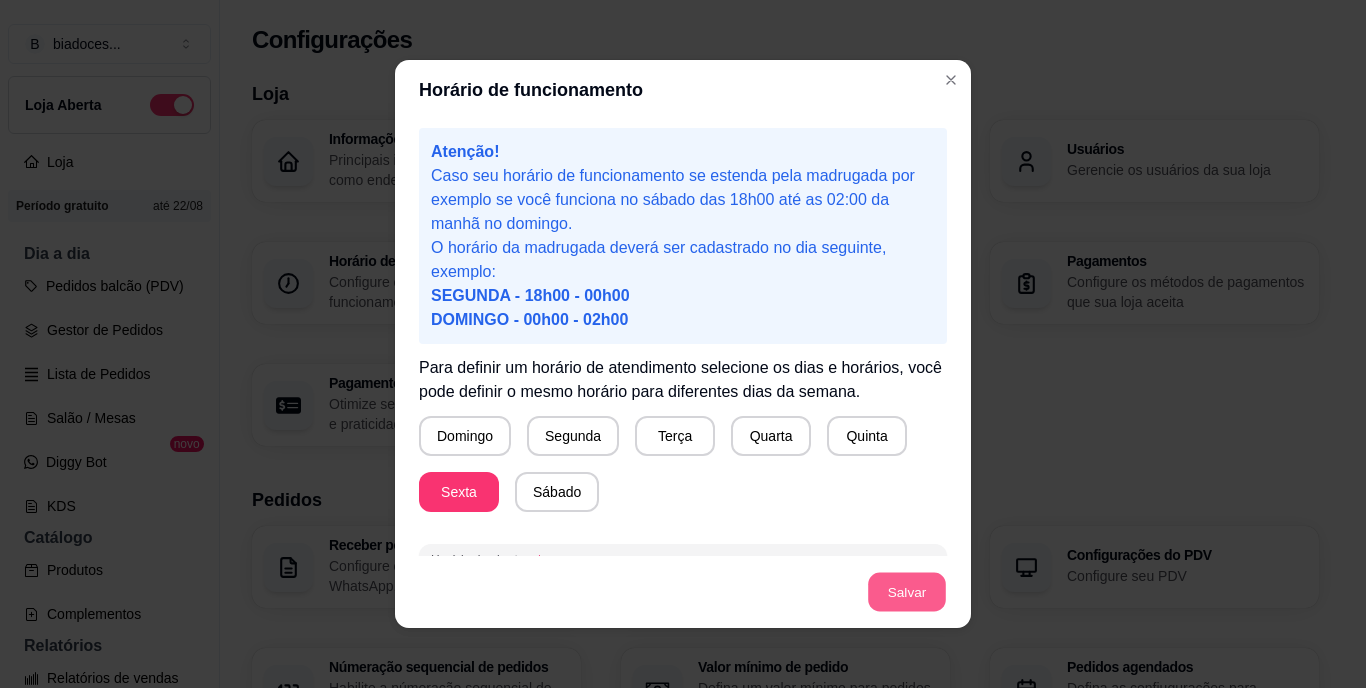 click on "Salvar" at bounding box center (907, 592) 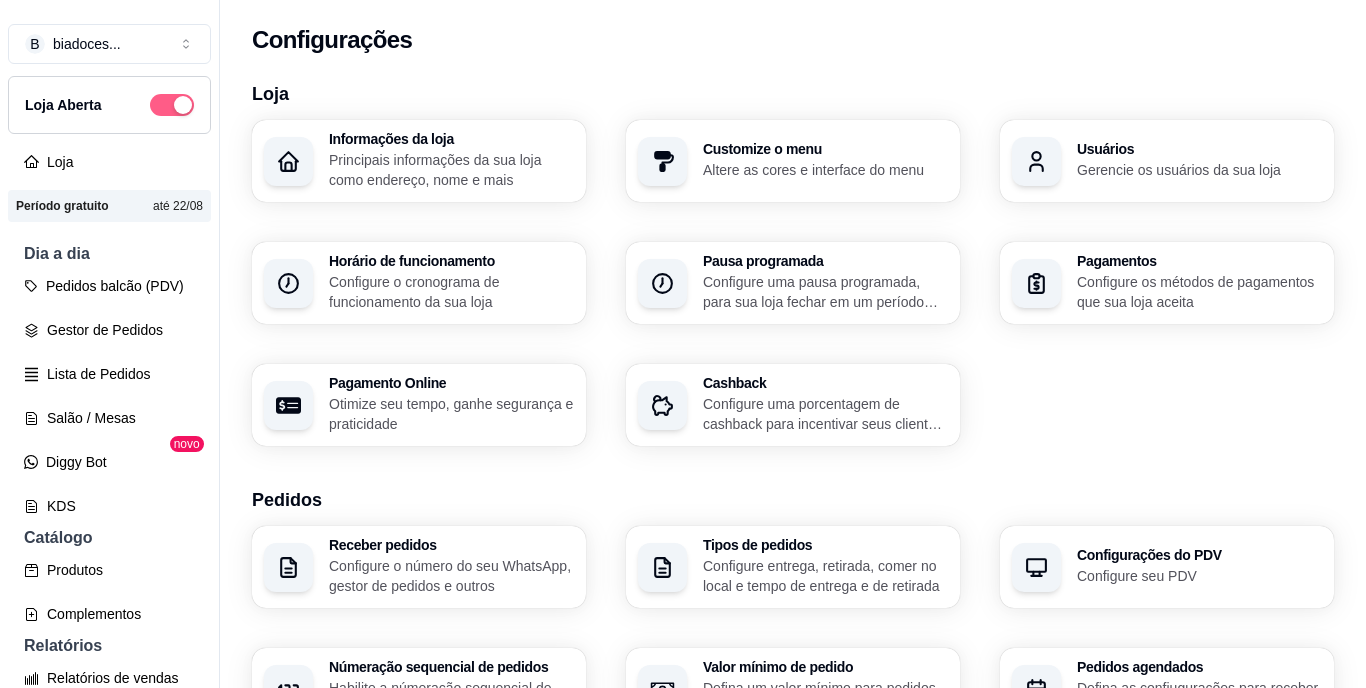 click at bounding box center (183, 105) 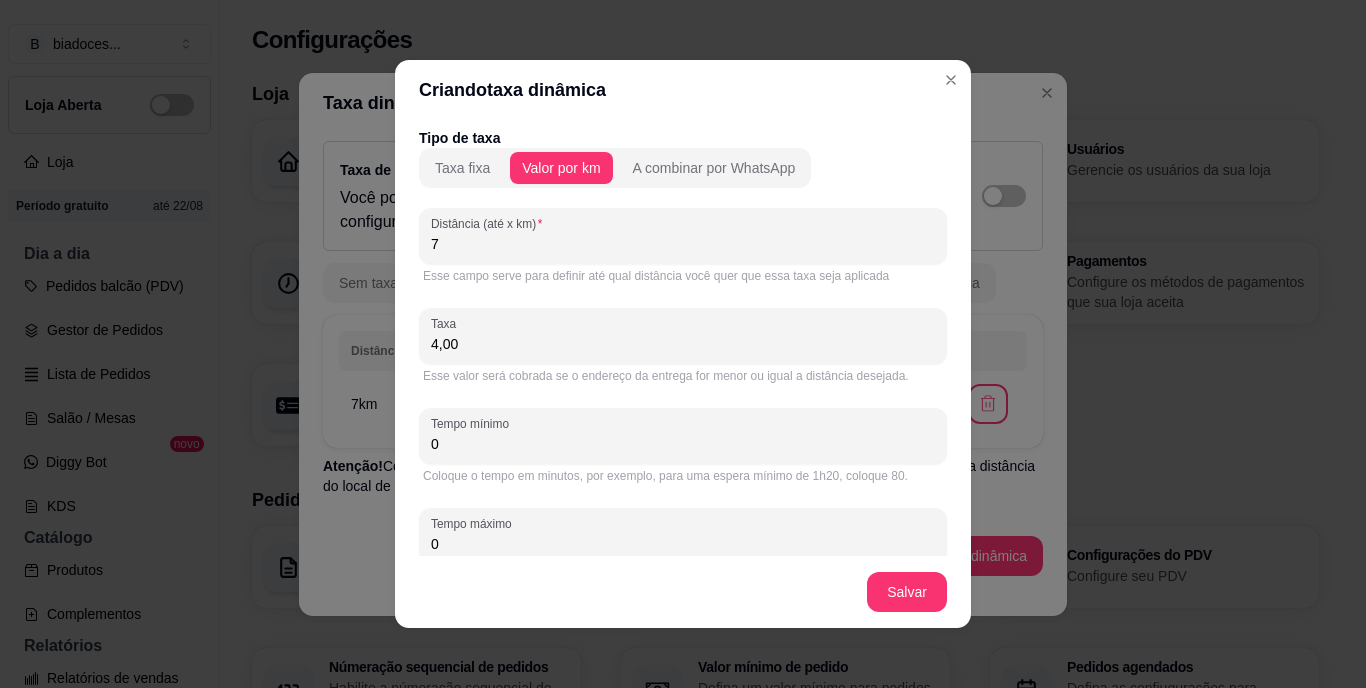 scroll, scrollTop: 0, scrollLeft: 0, axis: both 